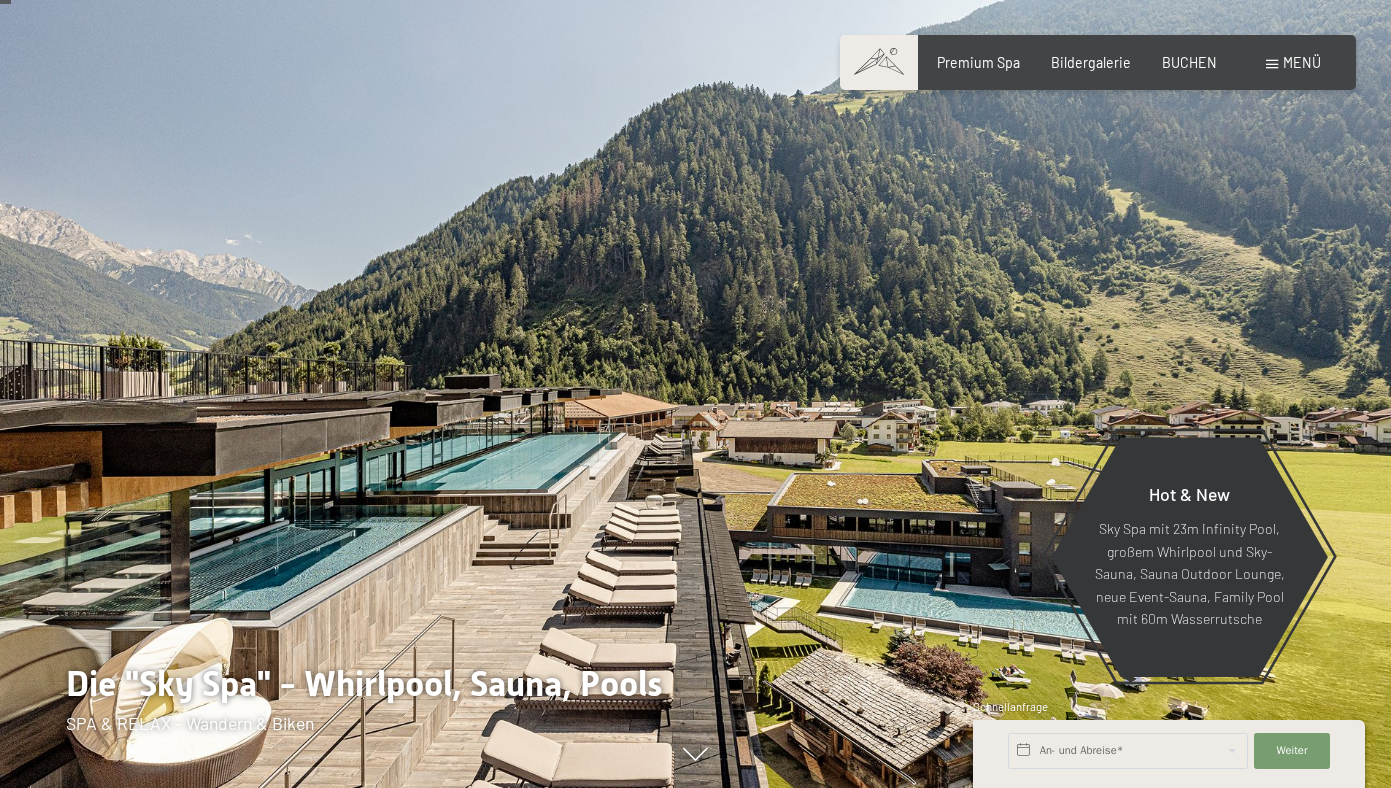 click at bounding box center [1174, 731] 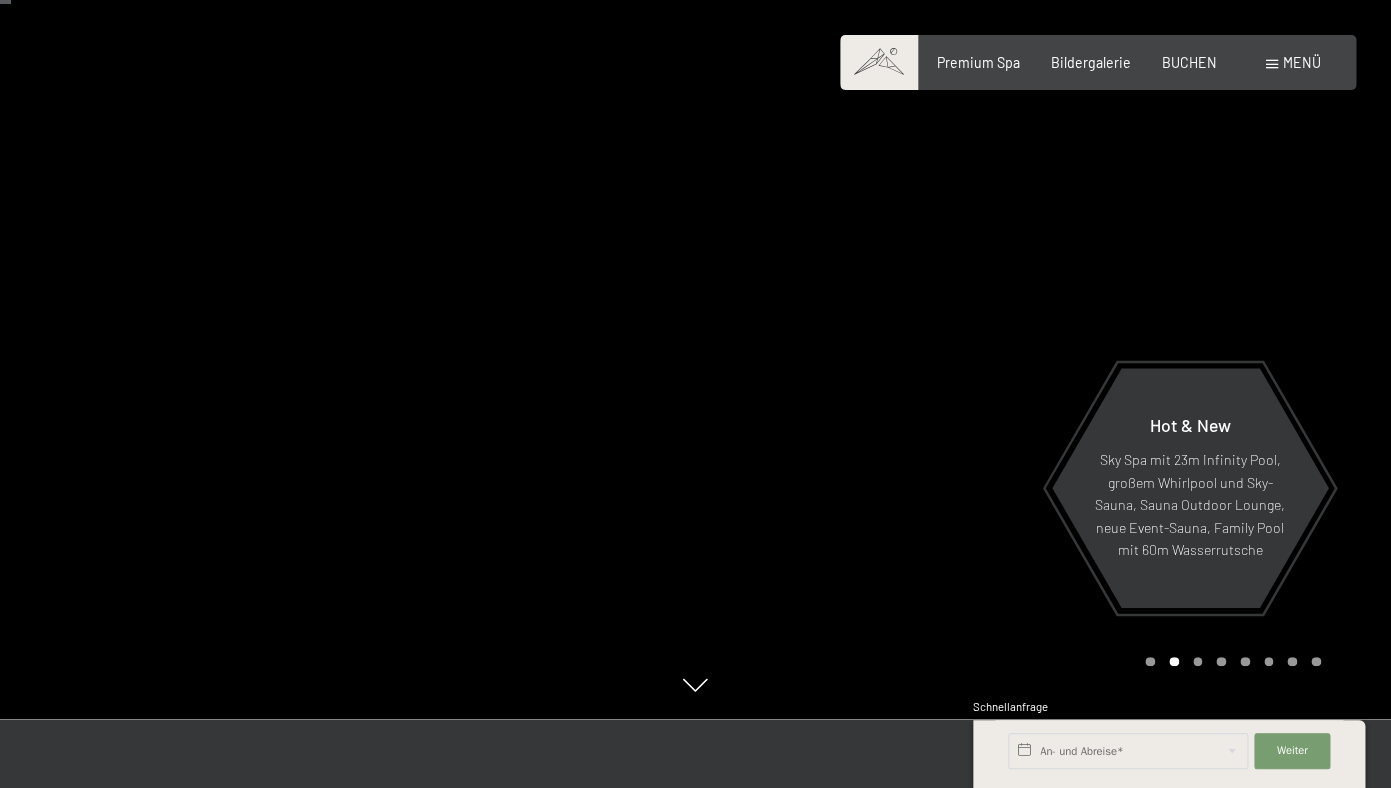 scroll, scrollTop: 69, scrollLeft: 0, axis: vertical 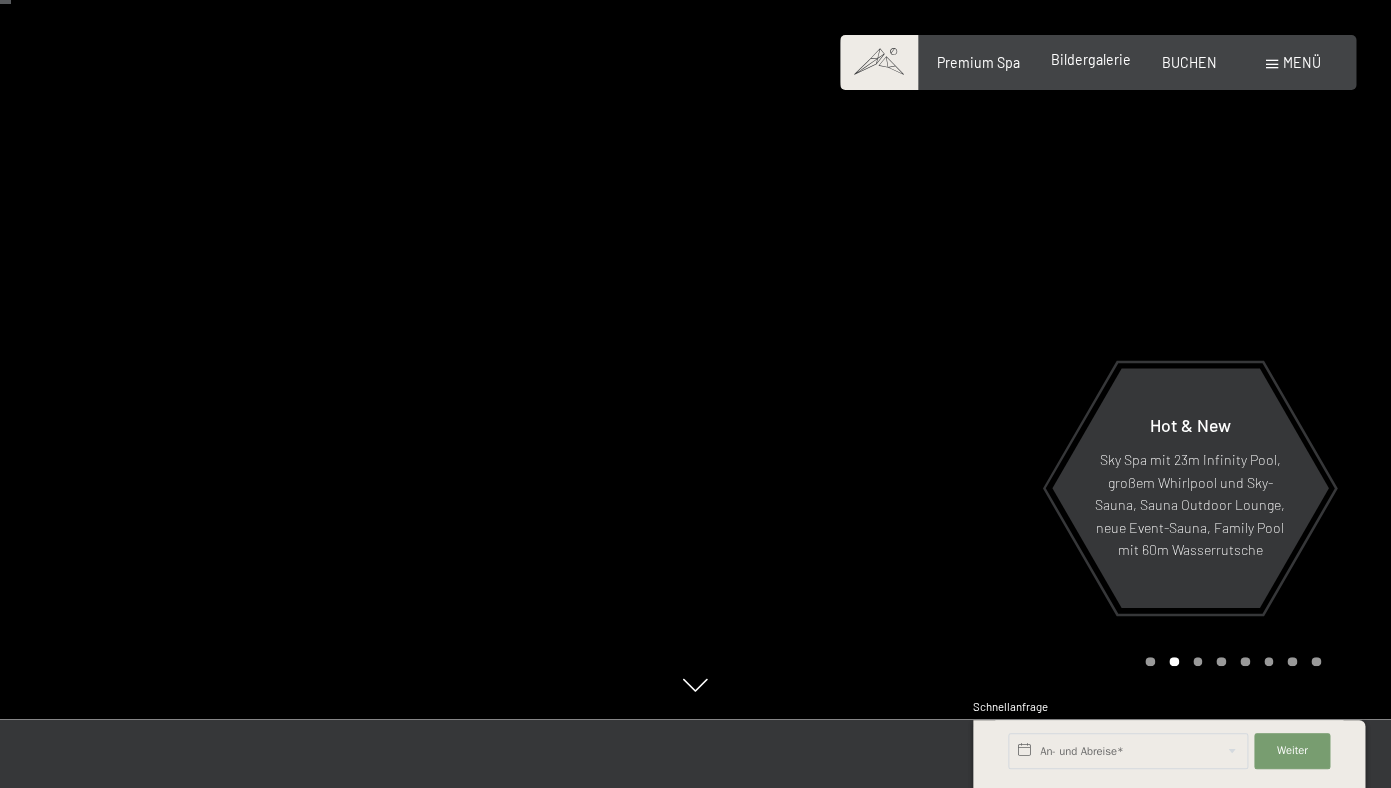 click on "Premium Spa           Bildergalerie           BUCHEN" at bounding box center (1061, 63) 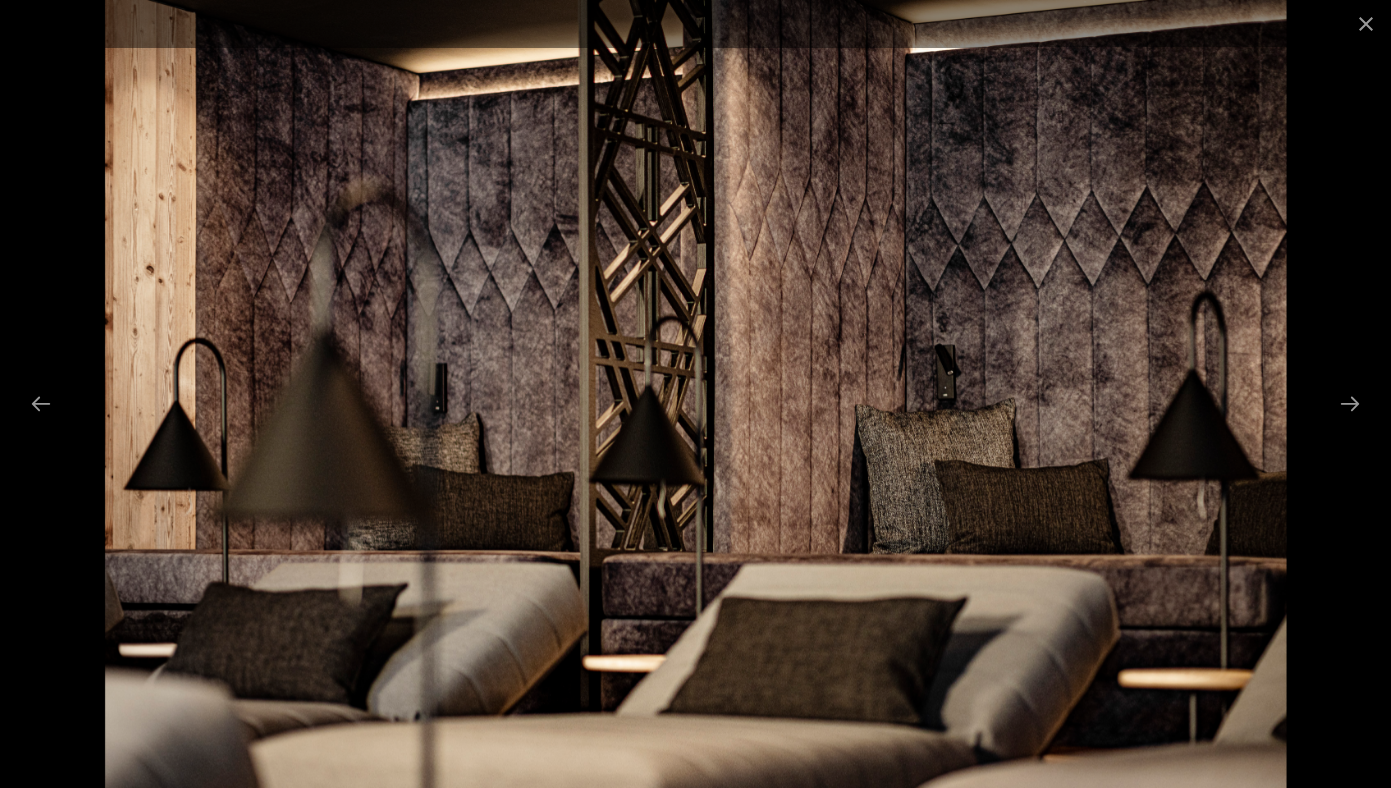 scroll, scrollTop: 397, scrollLeft: 0, axis: vertical 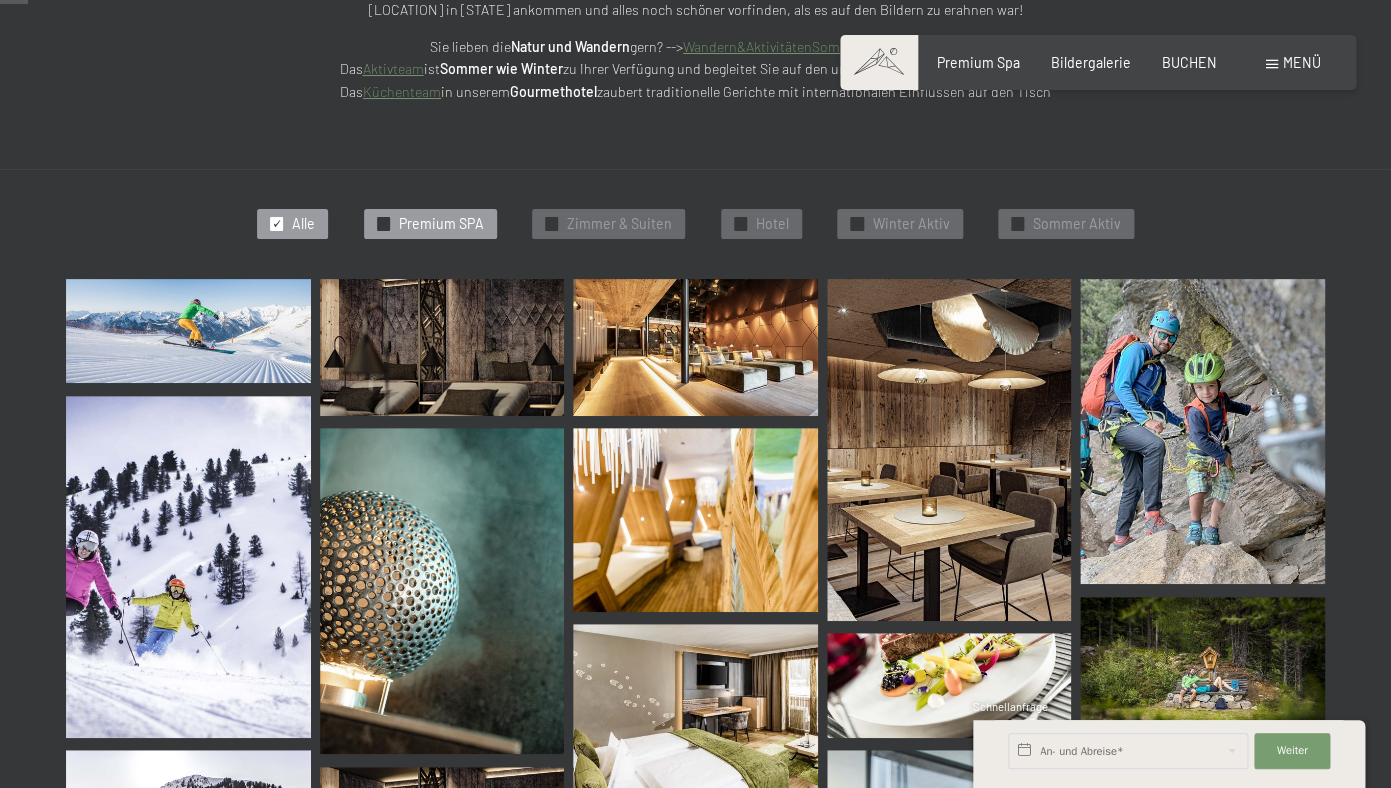 click on "✓       Premium SPA" at bounding box center [430, 224] 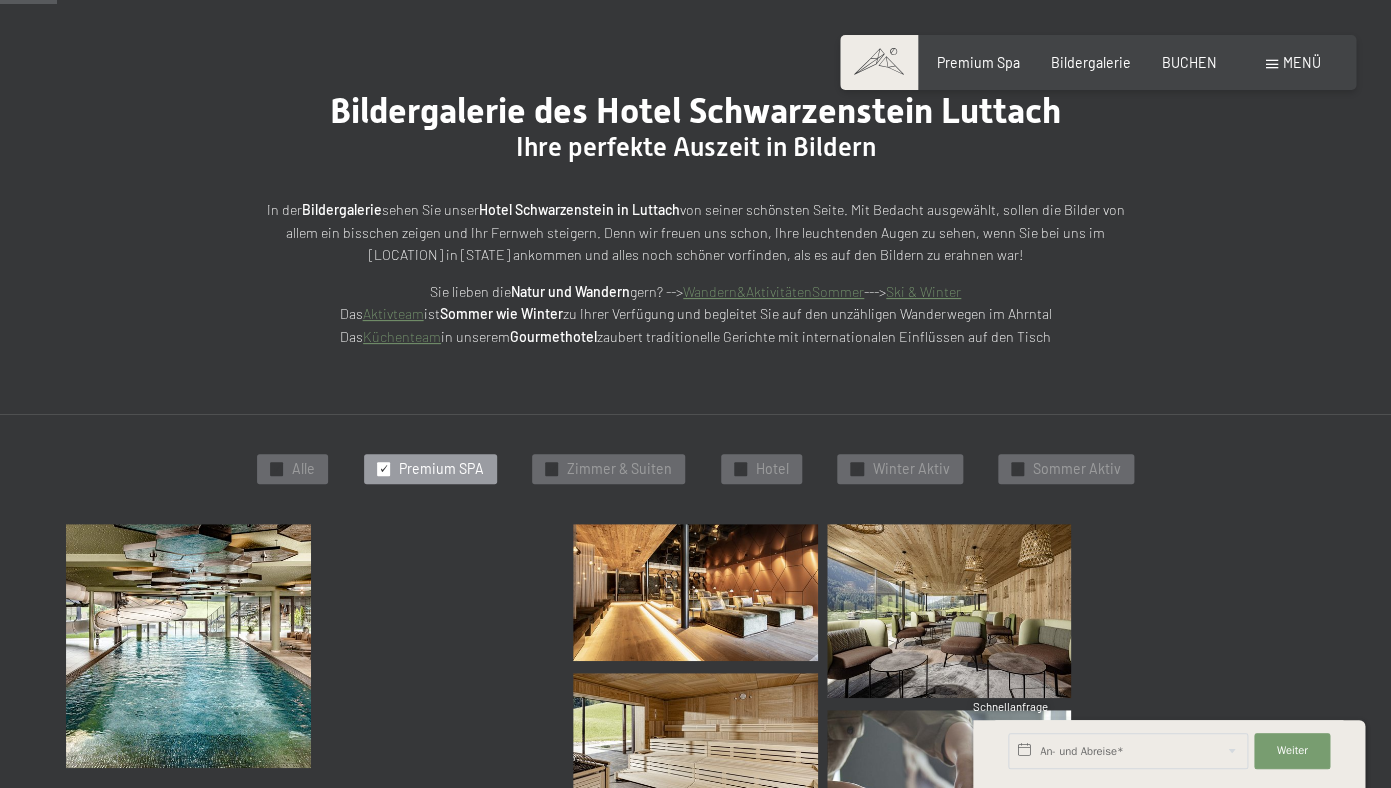 scroll, scrollTop: 0, scrollLeft: 0, axis: both 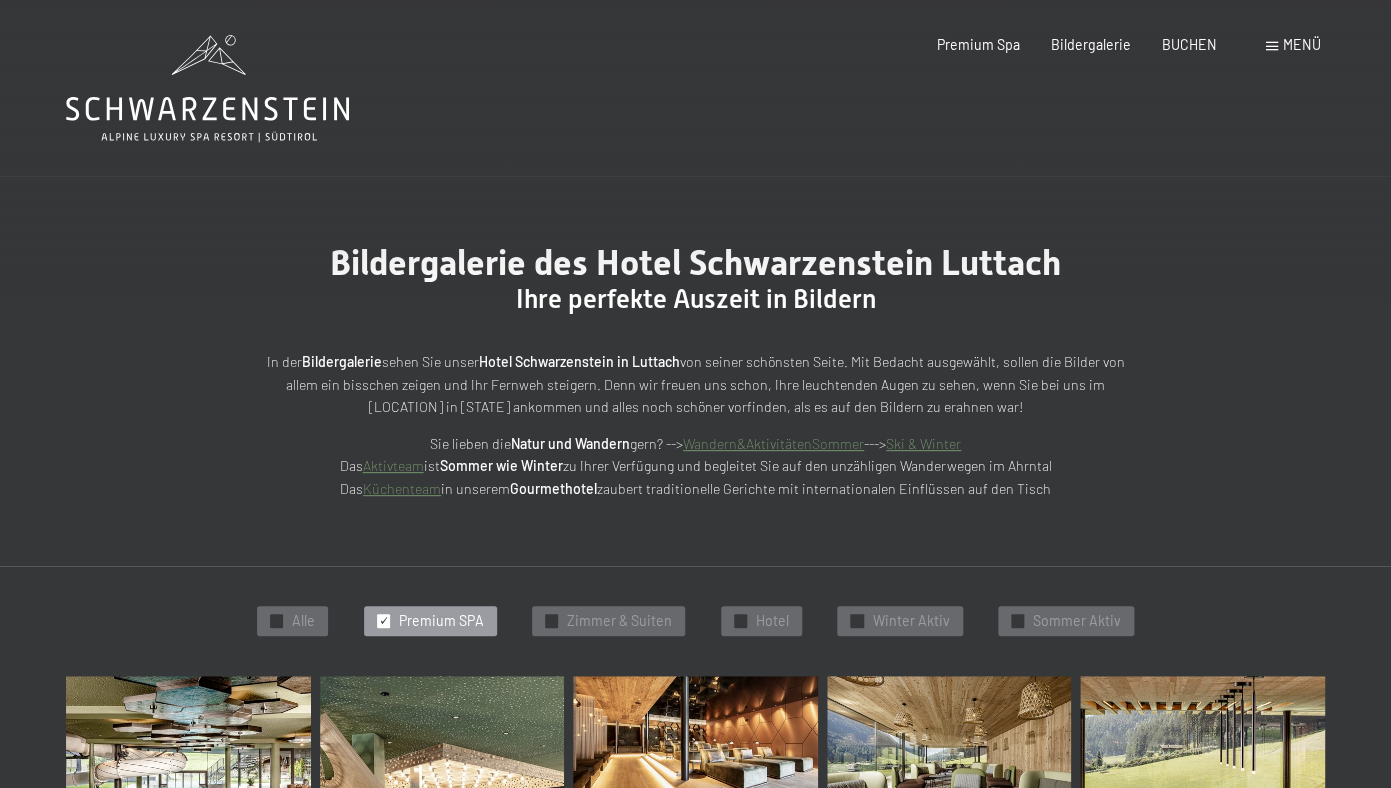 click on "Menü" at bounding box center [1302, 44] 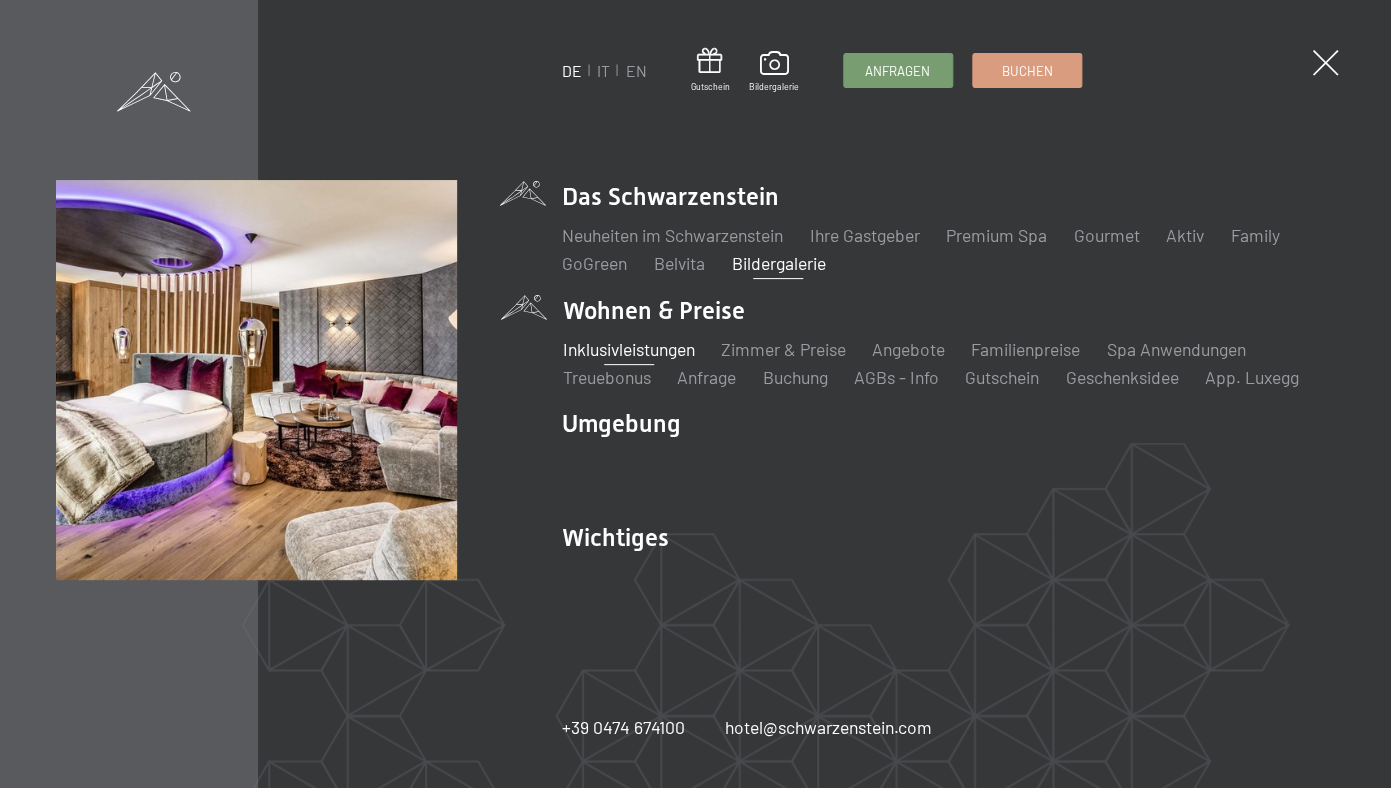 click on "Inklusivleistungen" at bounding box center [628, 349] 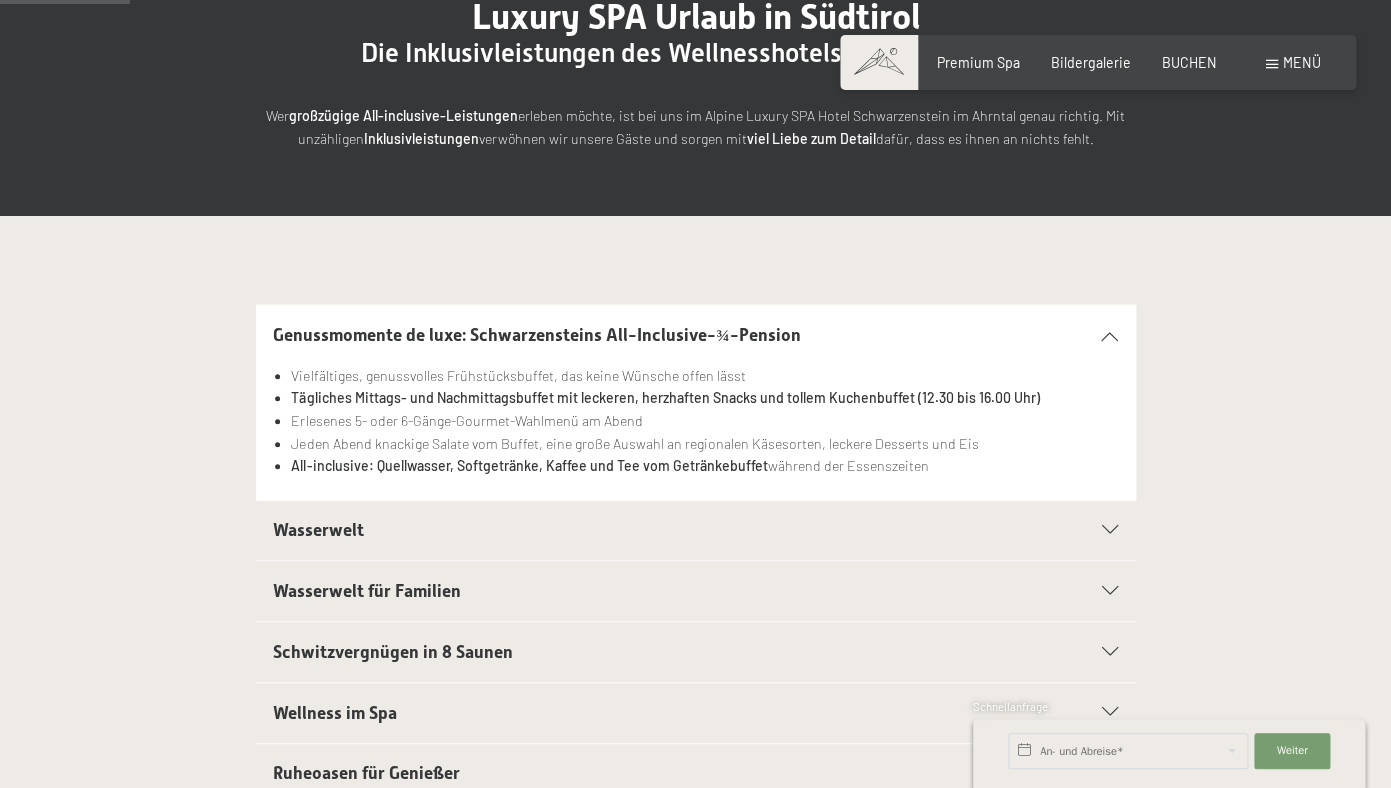 scroll, scrollTop: 326, scrollLeft: 0, axis: vertical 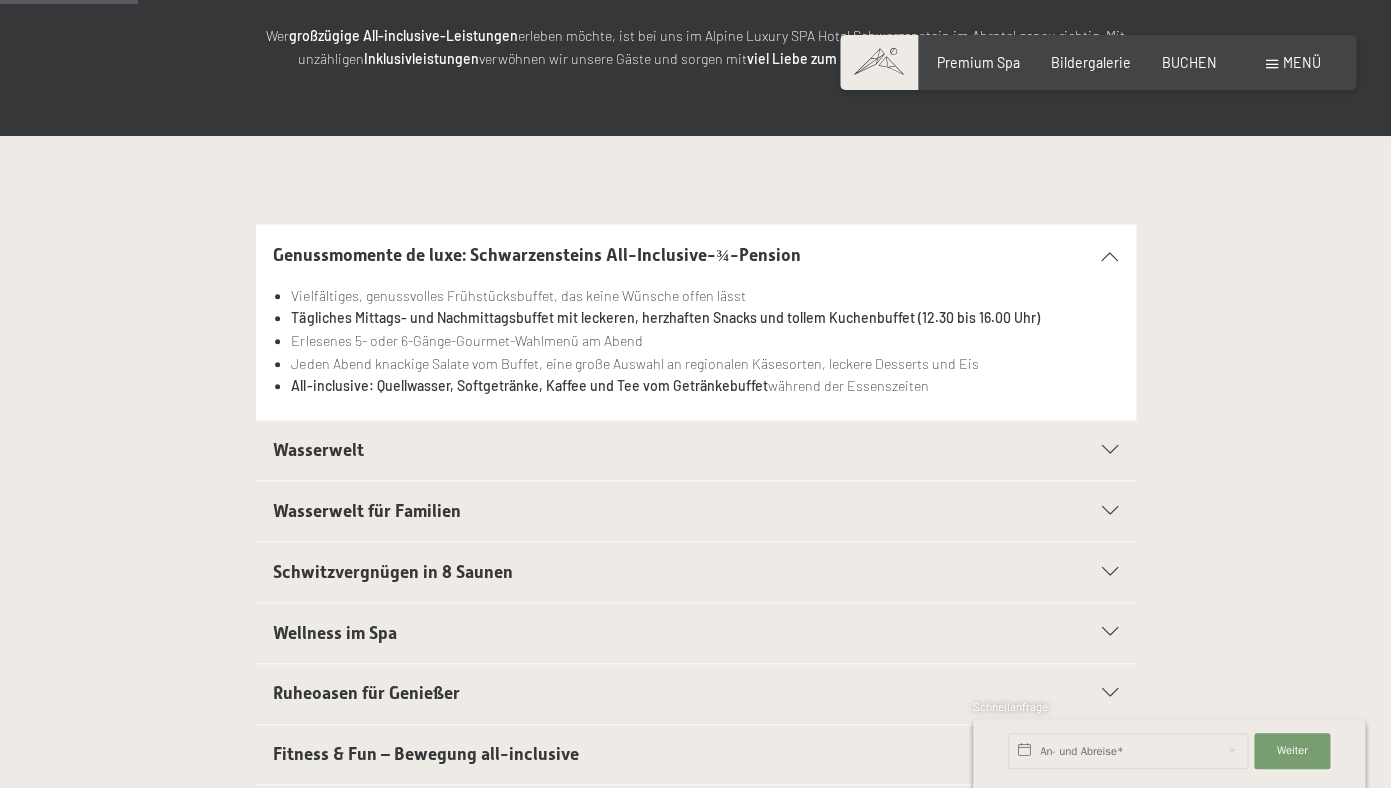 click on "Einwilligung Marketing*" at bounding box center [573, 451] 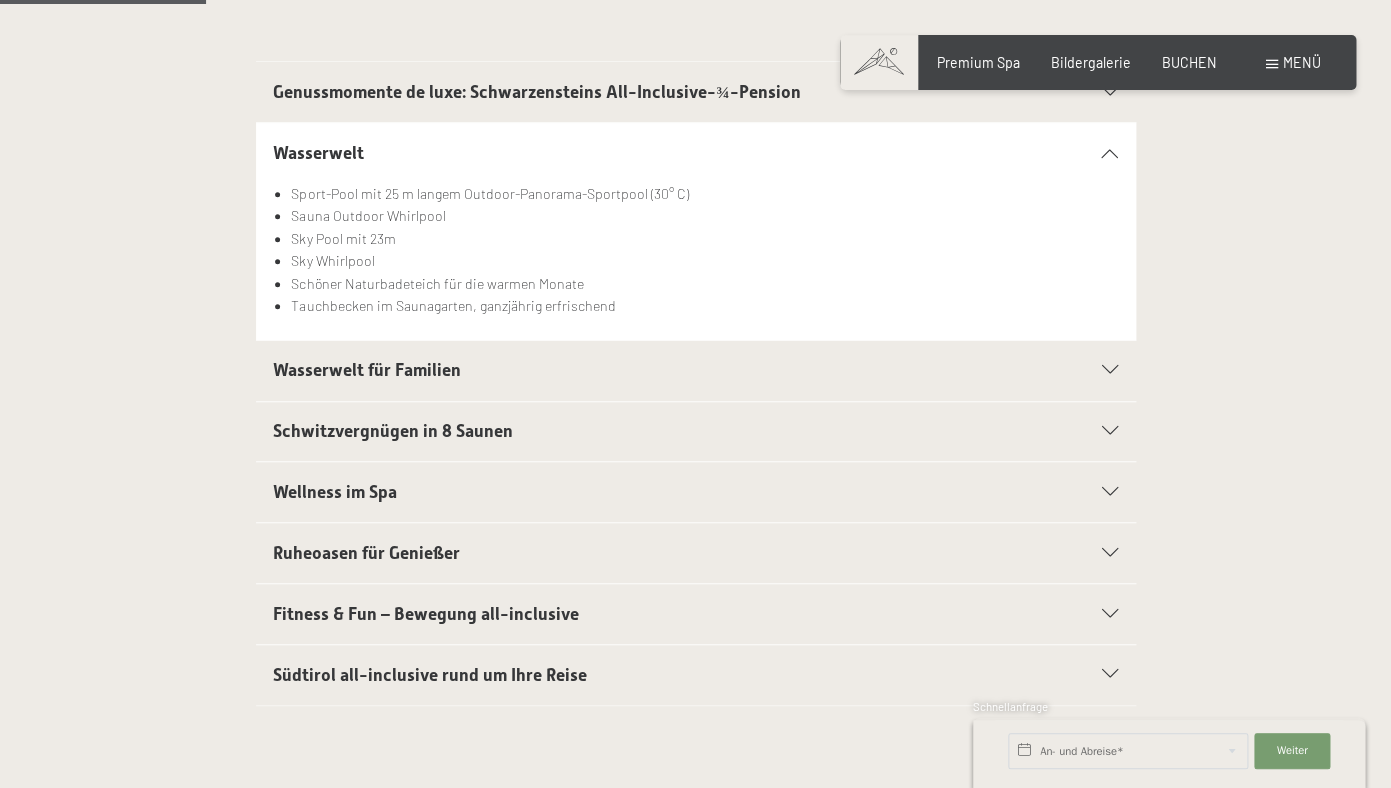 scroll, scrollTop: 491, scrollLeft: 0, axis: vertical 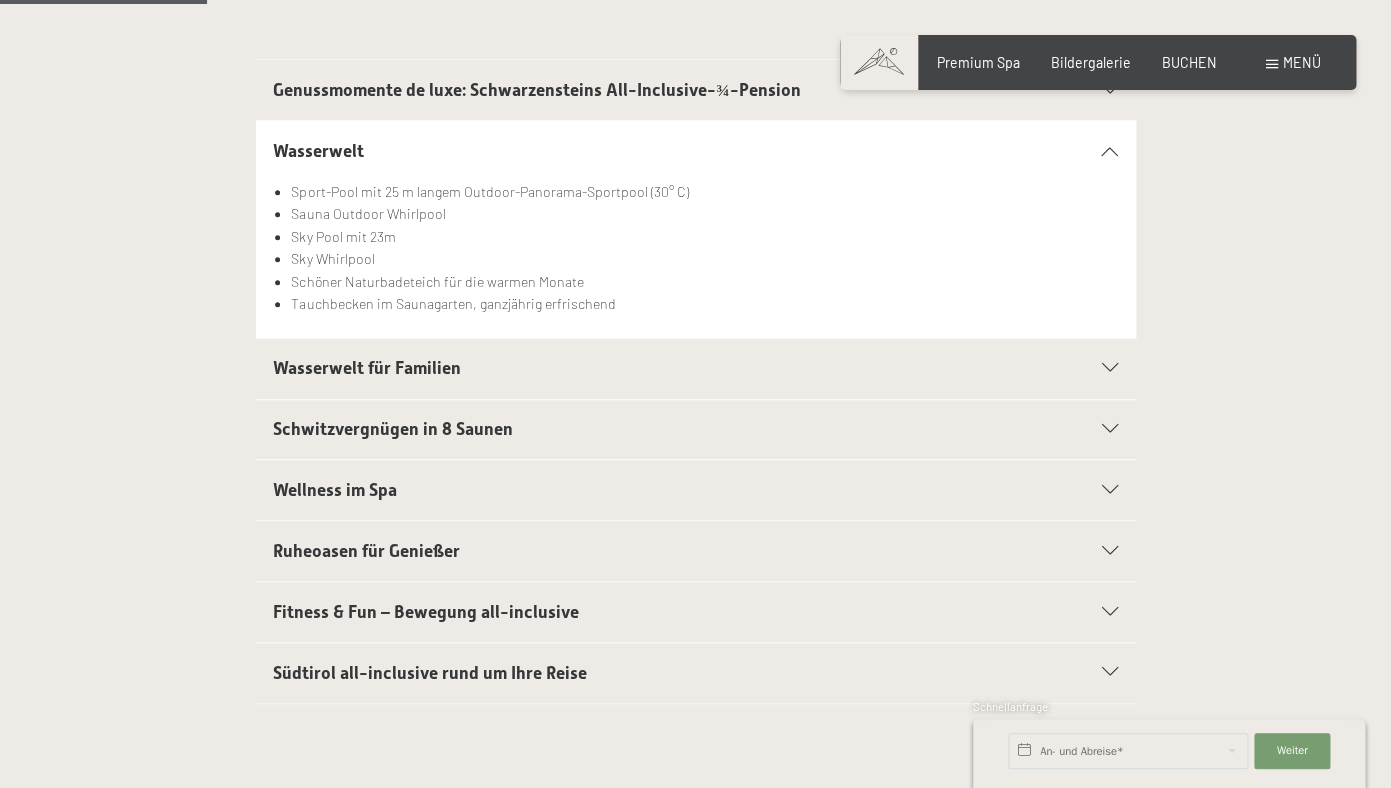 click at bounding box center [1110, 490] 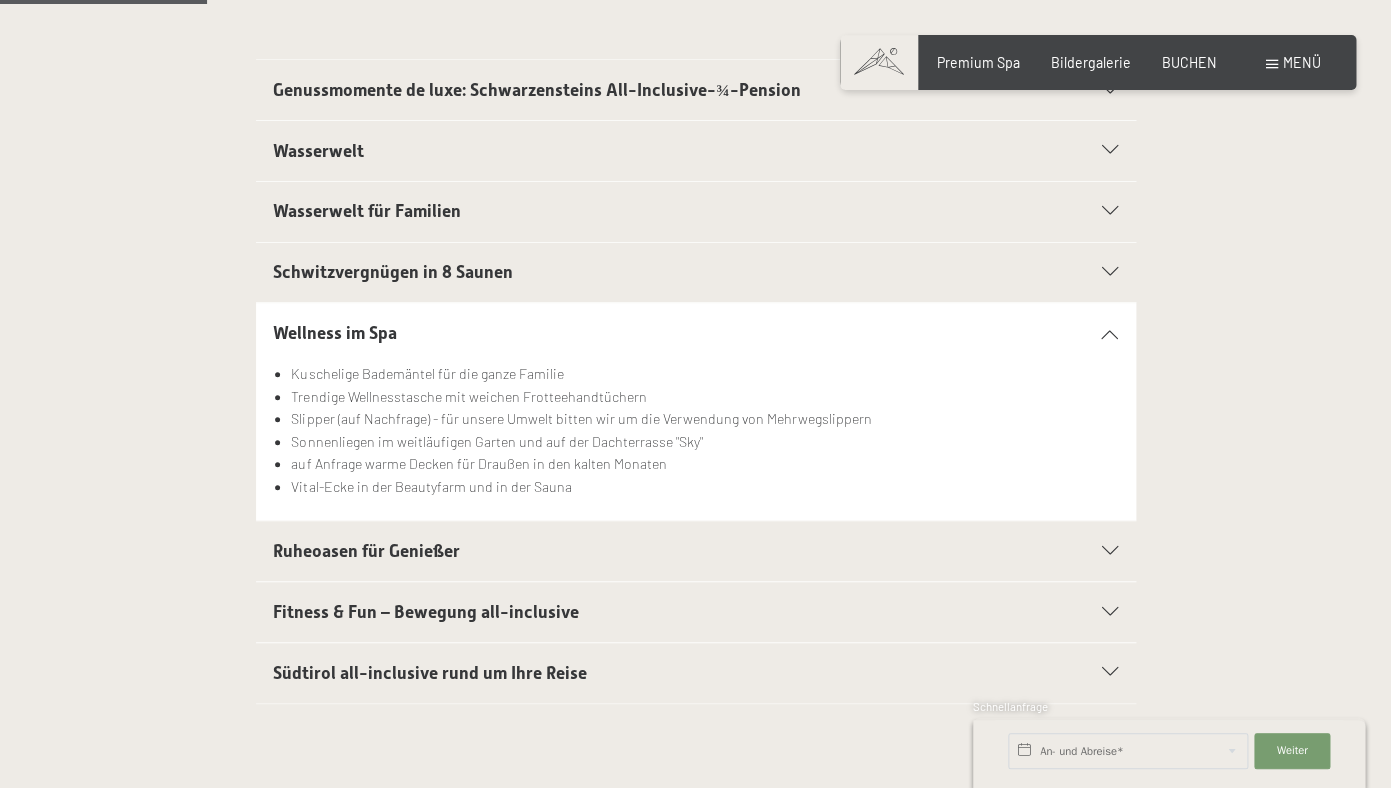 click at bounding box center [1110, 612] 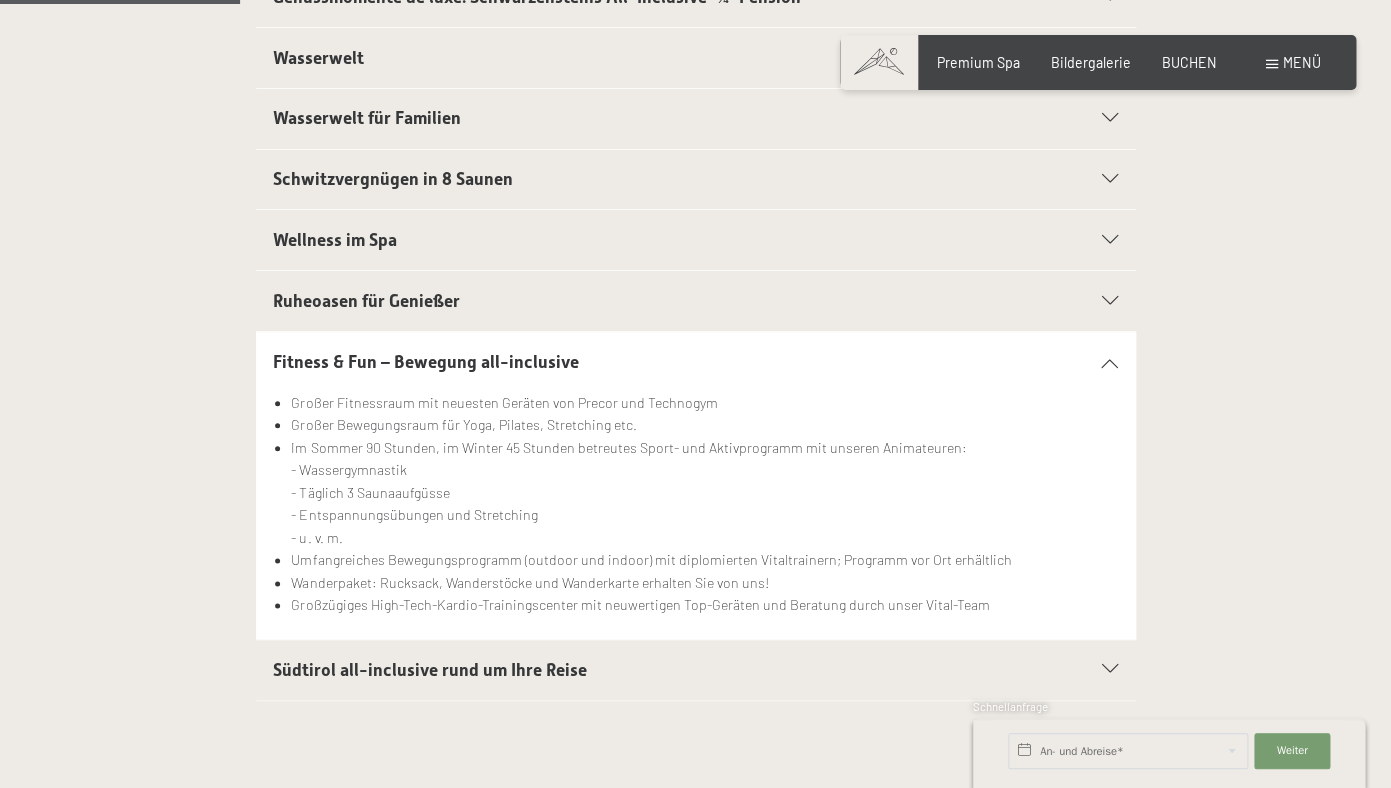 scroll, scrollTop: 585, scrollLeft: 0, axis: vertical 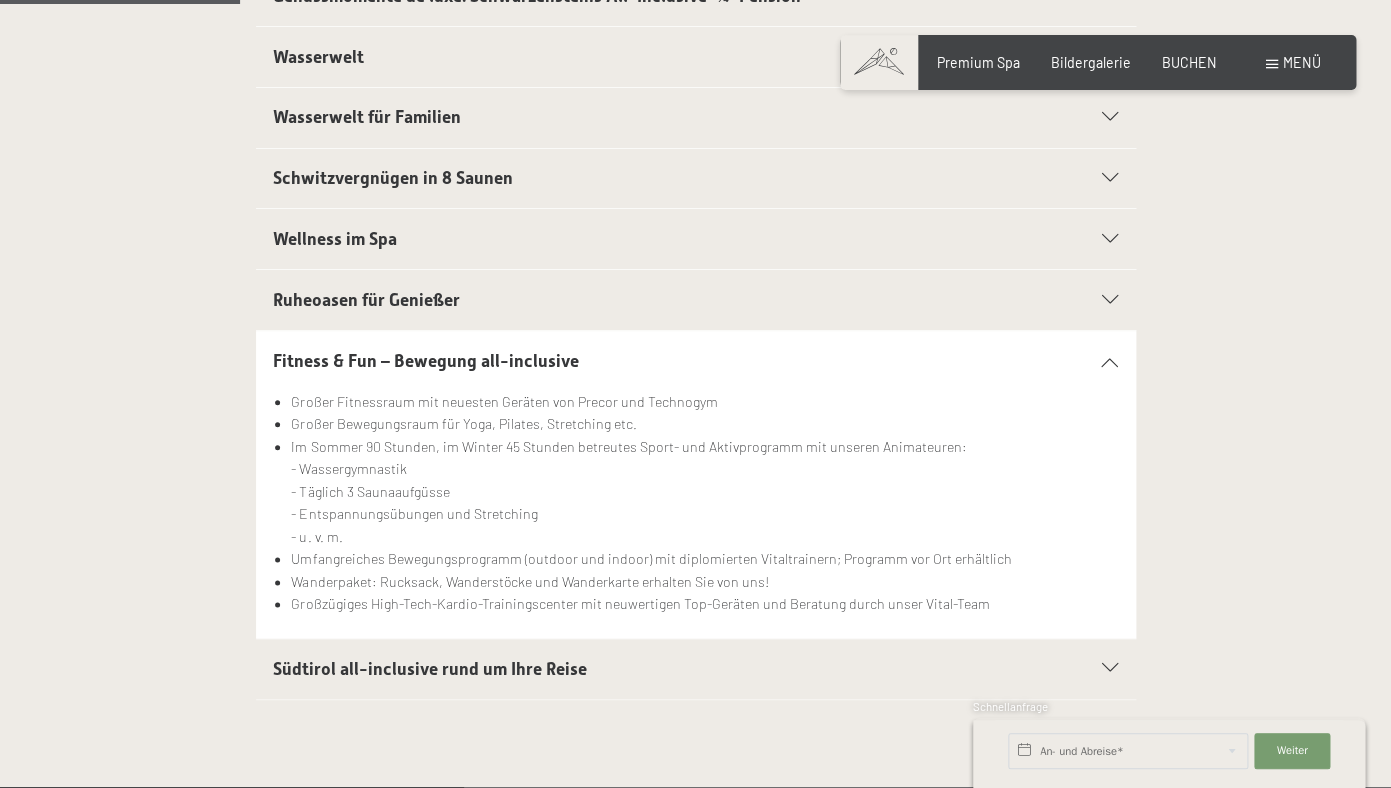click on "Menü" at bounding box center [1293, 63] 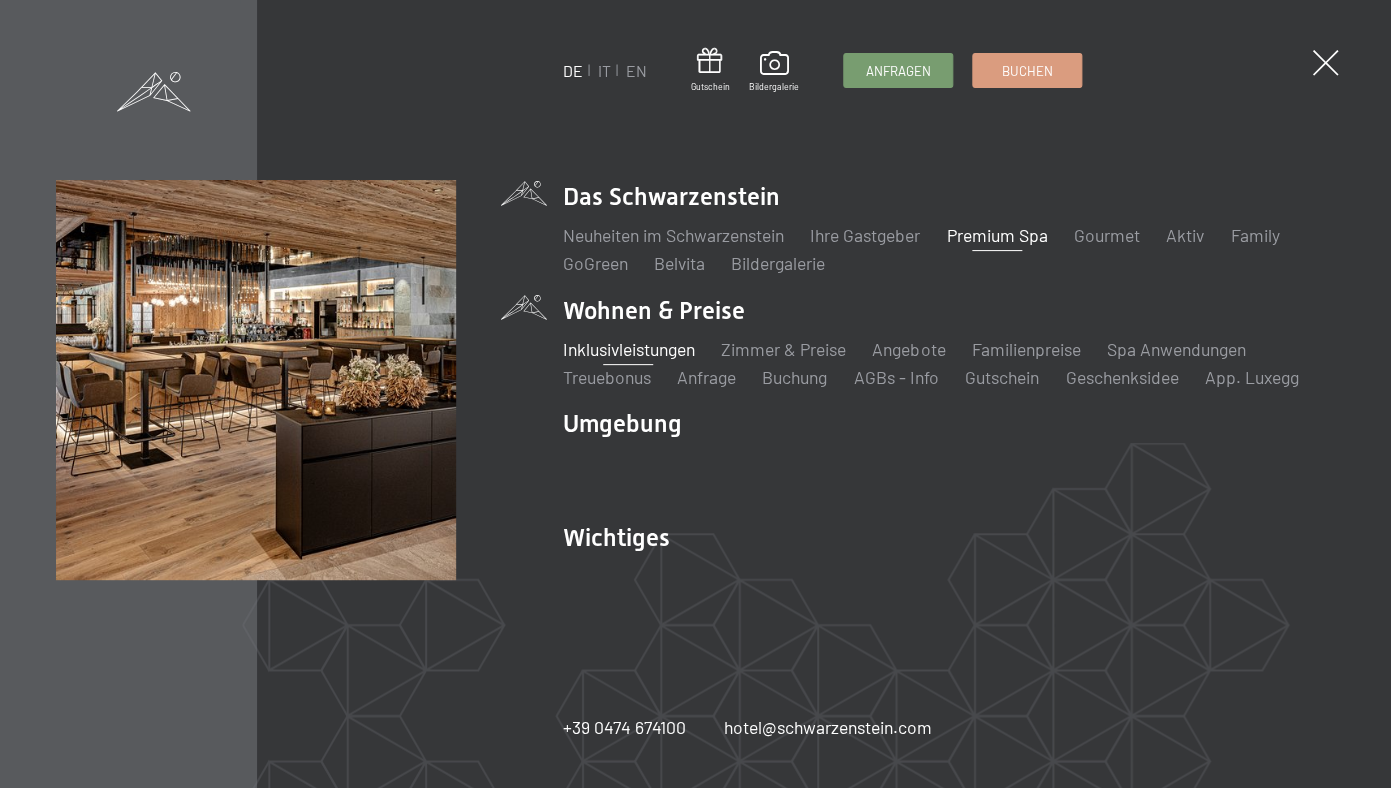 click on "Premium Spa" at bounding box center (996, 235) 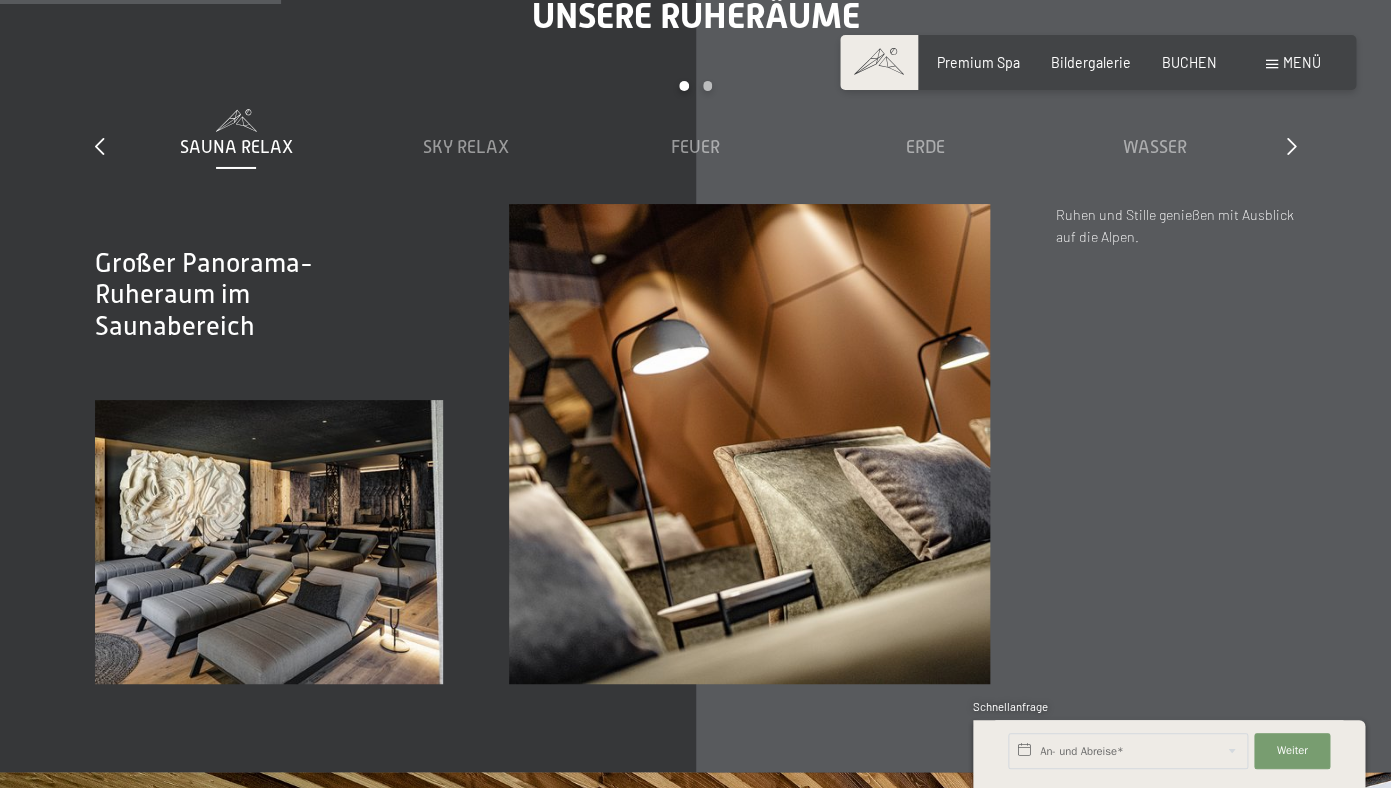 scroll, scrollTop: 2505, scrollLeft: 0, axis: vertical 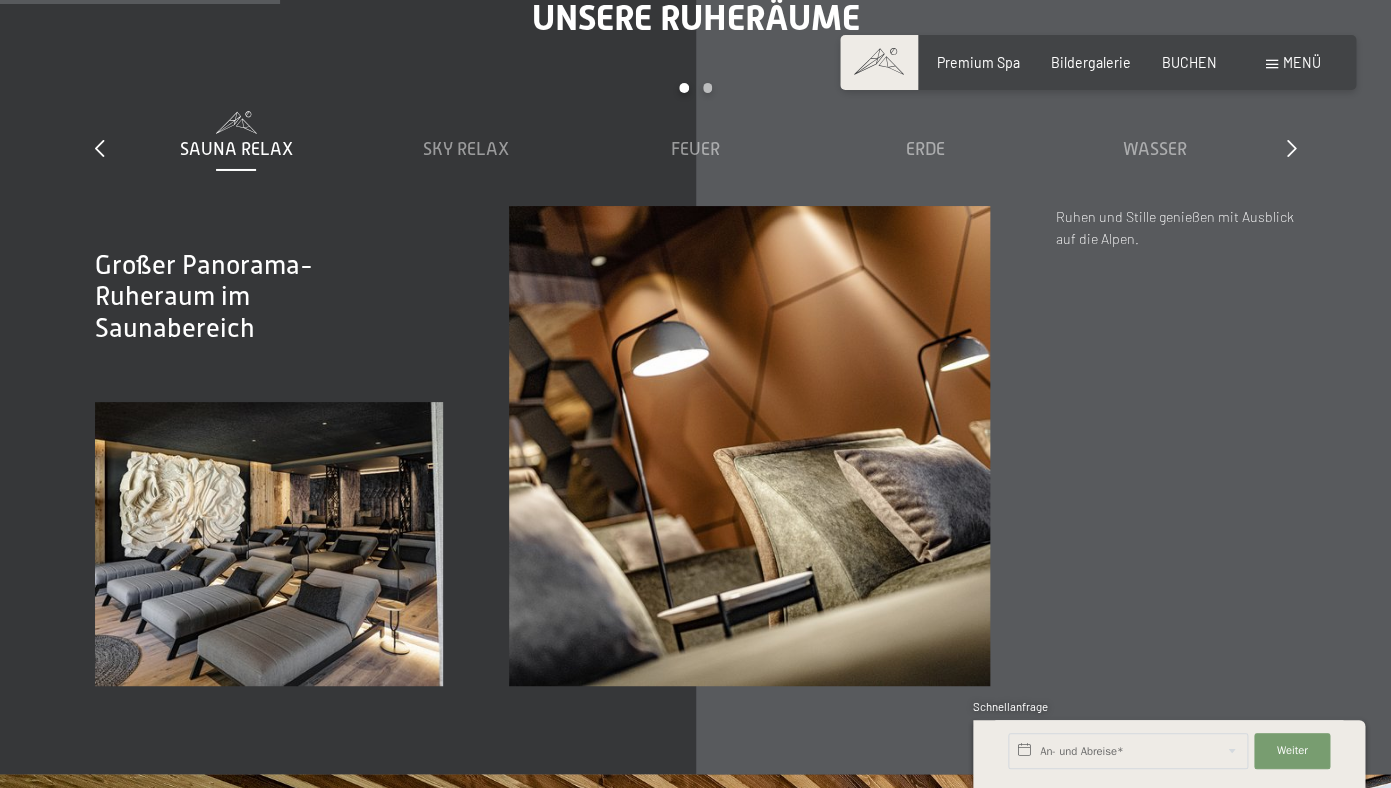 click on "Sauna Relax             Sky Relax             Feuer             Erde             Wasser             Luft             Wolke 7" at bounding box center (695, 158) 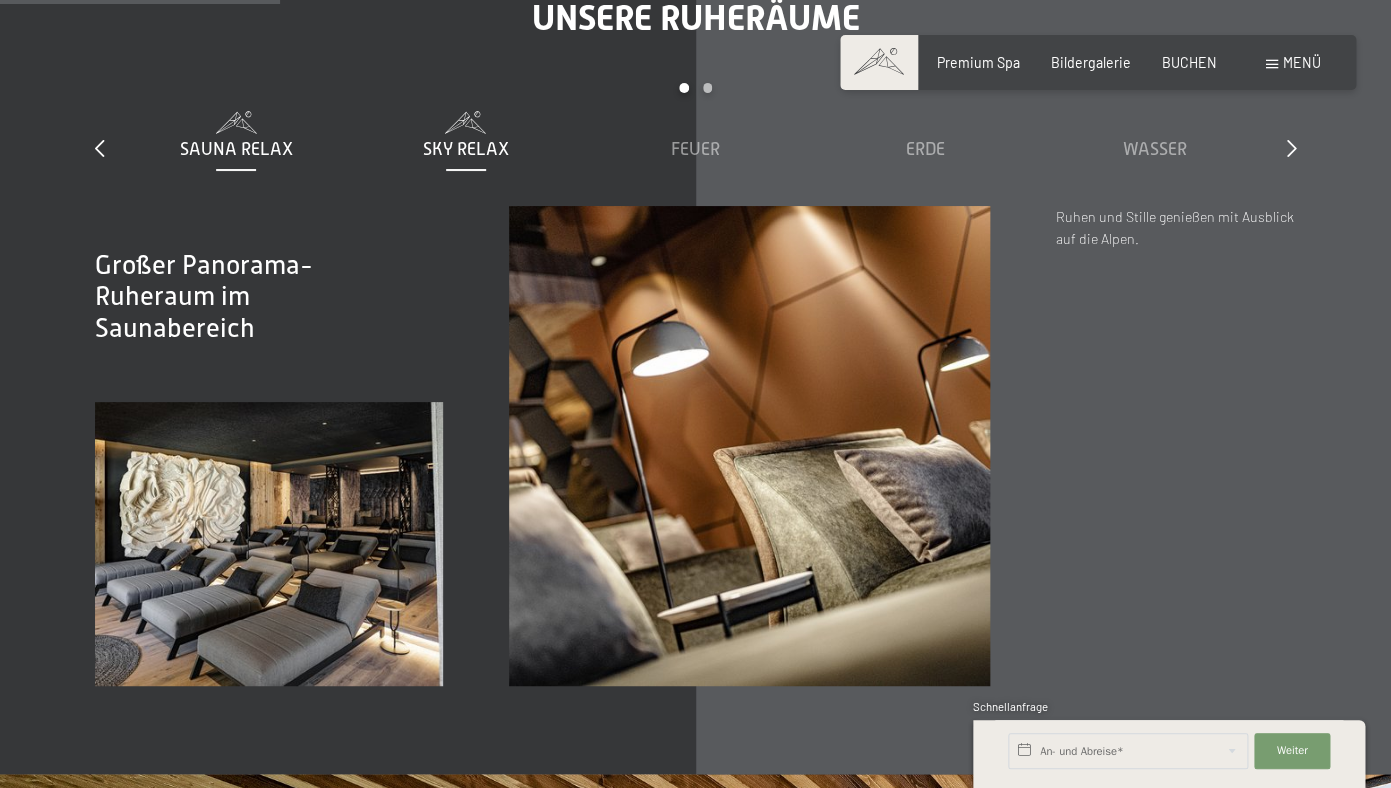 click on "Sky Relax" at bounding box center [466, 149] 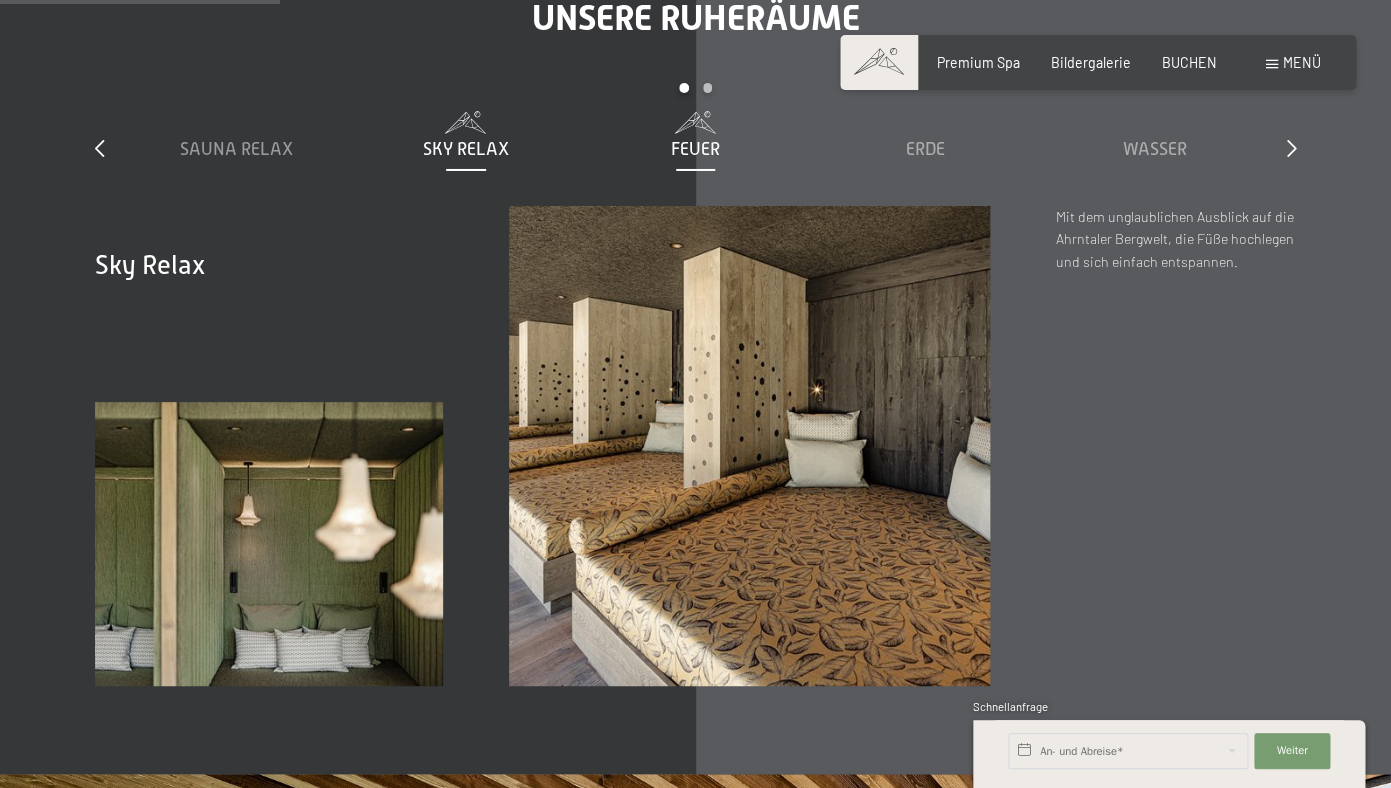 click on "Feuer" at bounding box center (695, 149) 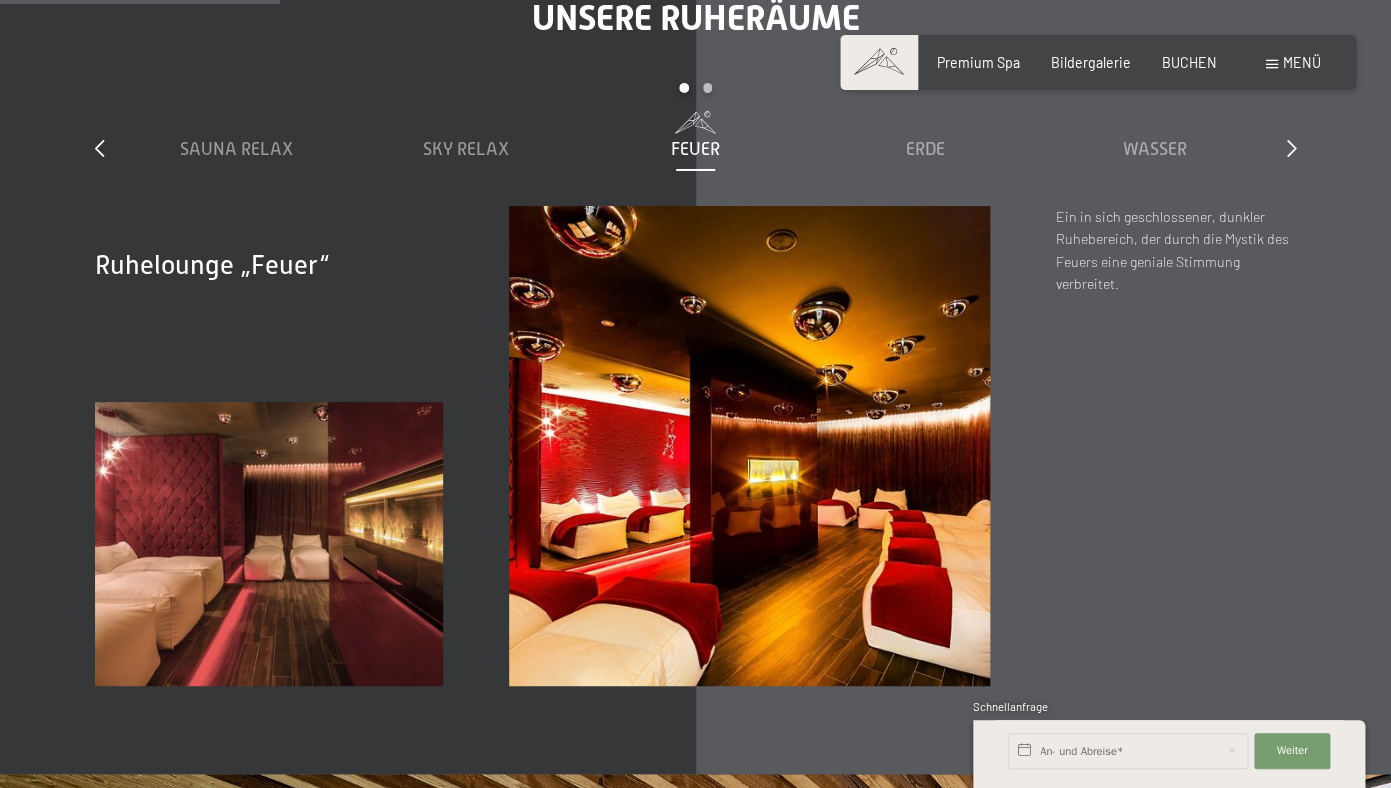 click on "Sauna Relax             Sky Relax             Feuer             Erde             Wasser             Luft             Wolke 7" at bounding box center [695, 158] 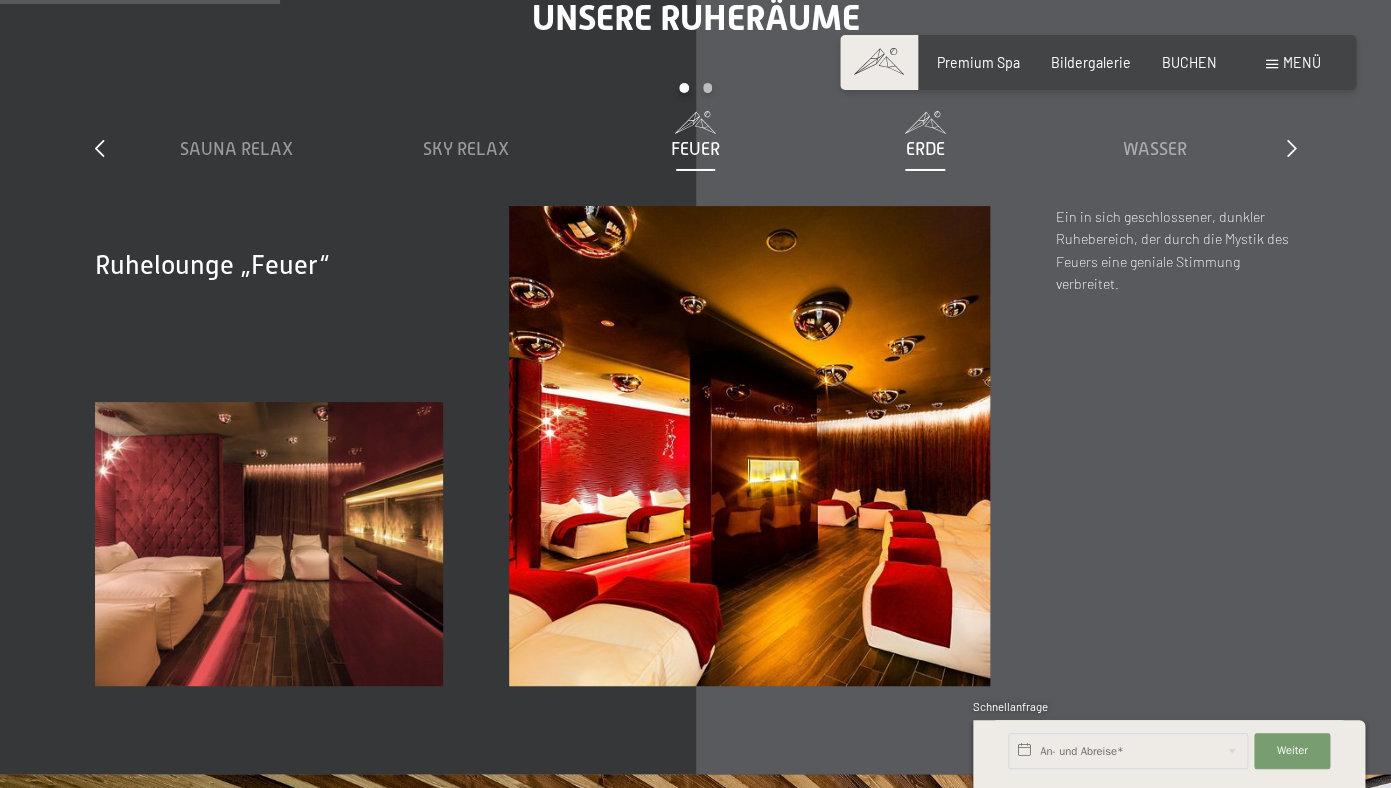 click on "Erde" at bounding box center [925, 149] 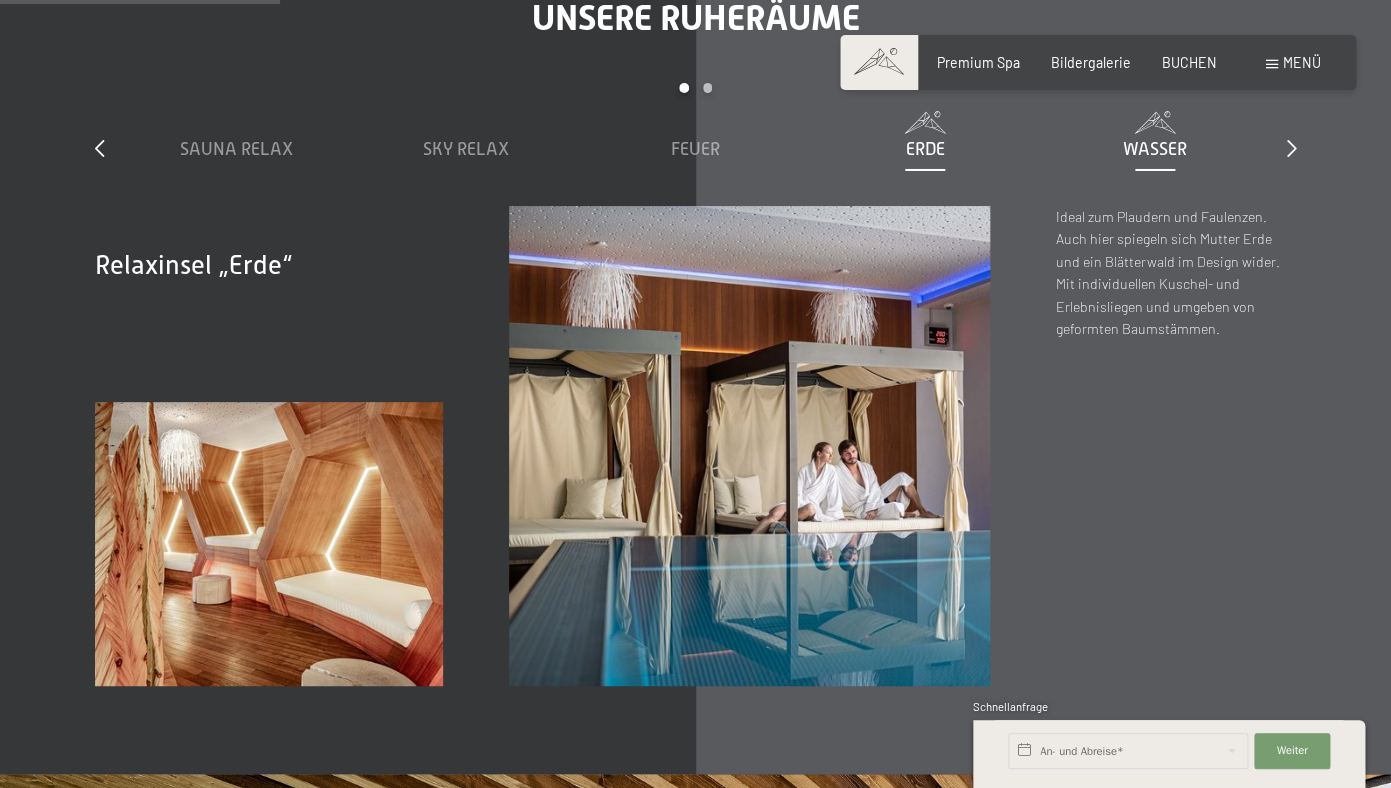 click on "Wasser" at bounding box center (1155, 149) 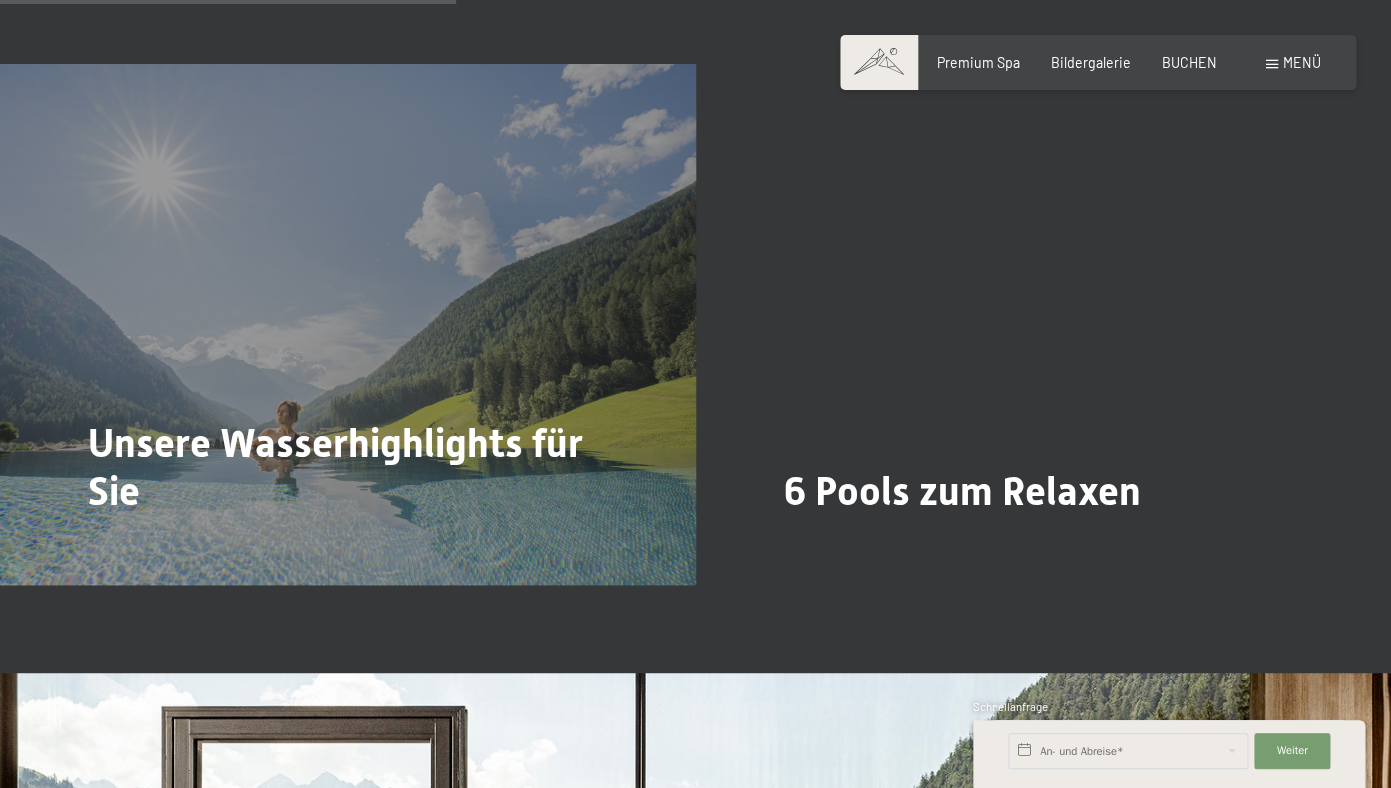 scroll, scrollTop: 4093, scrollLeft: 0, axis: vertical 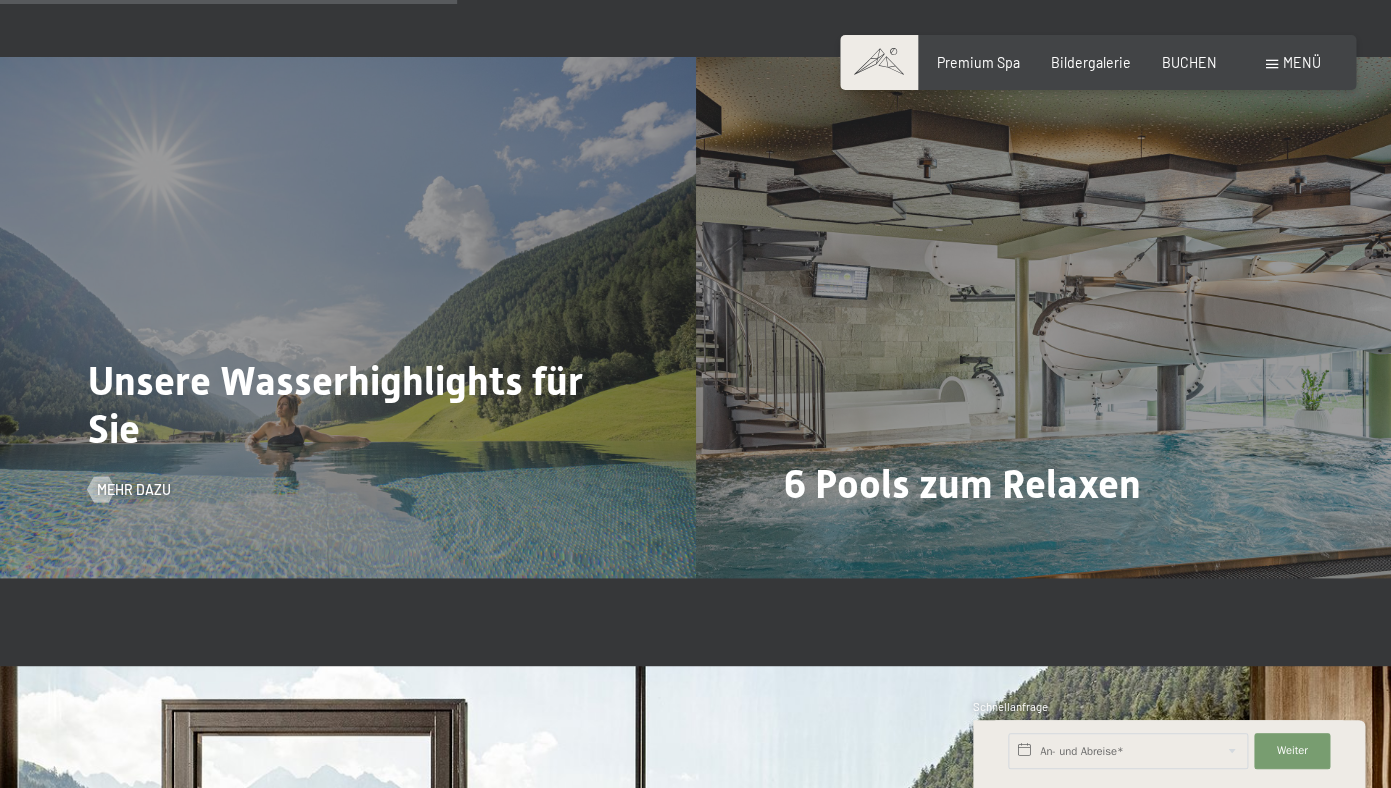 click on "Unsere Wasserhighlights für Sie" at bounding box center [335, 405] 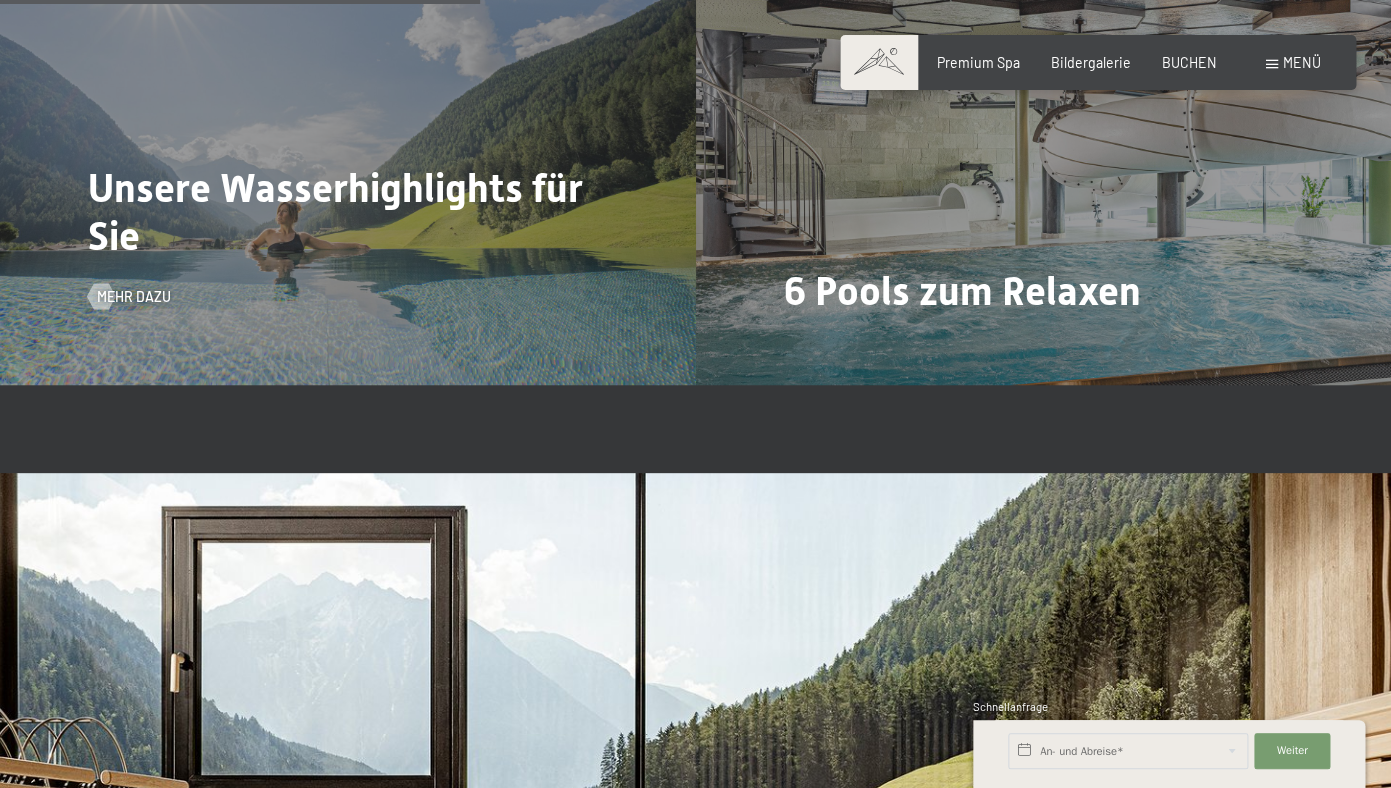 scroll, scrollTop: 4296, scrollLeft: 0, axis: vertical 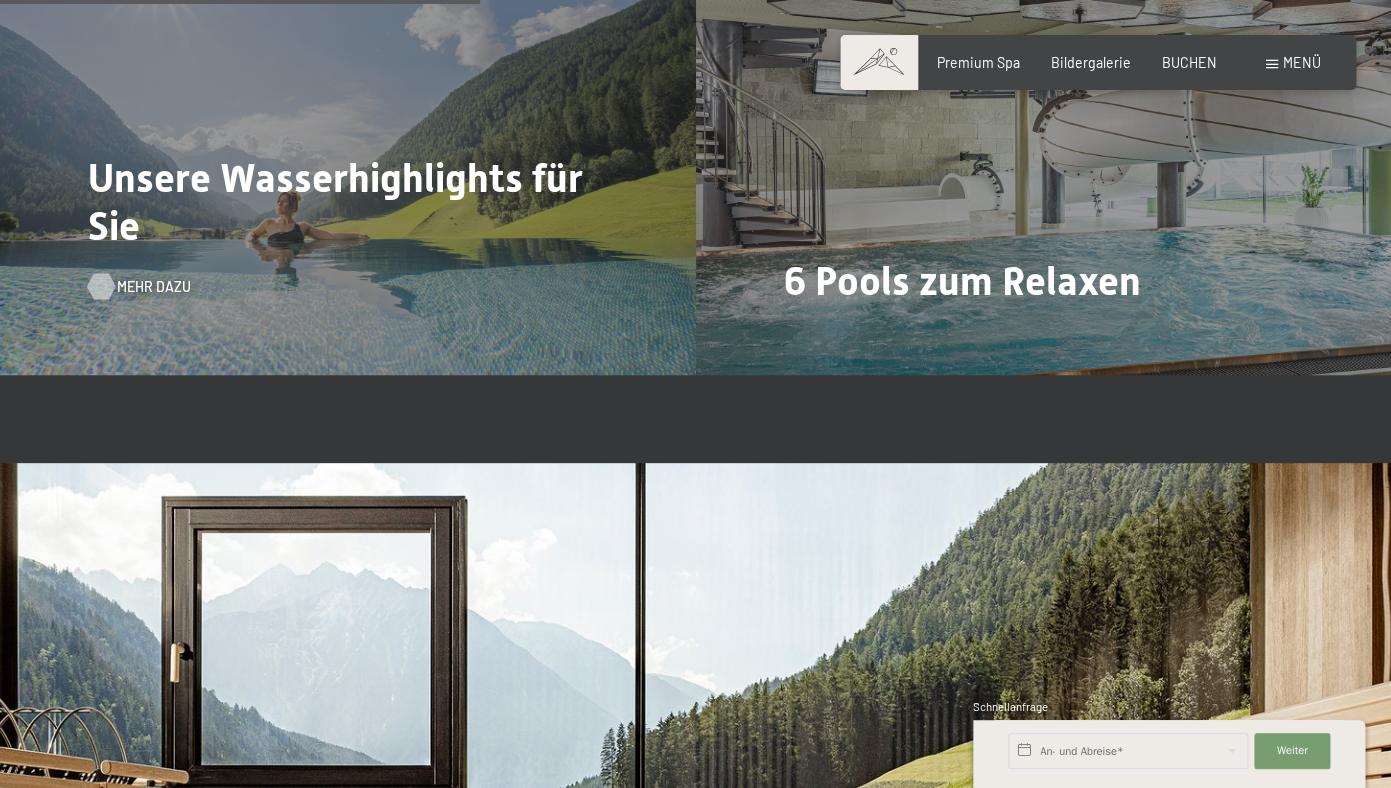 click at bounding box center (101, 286) 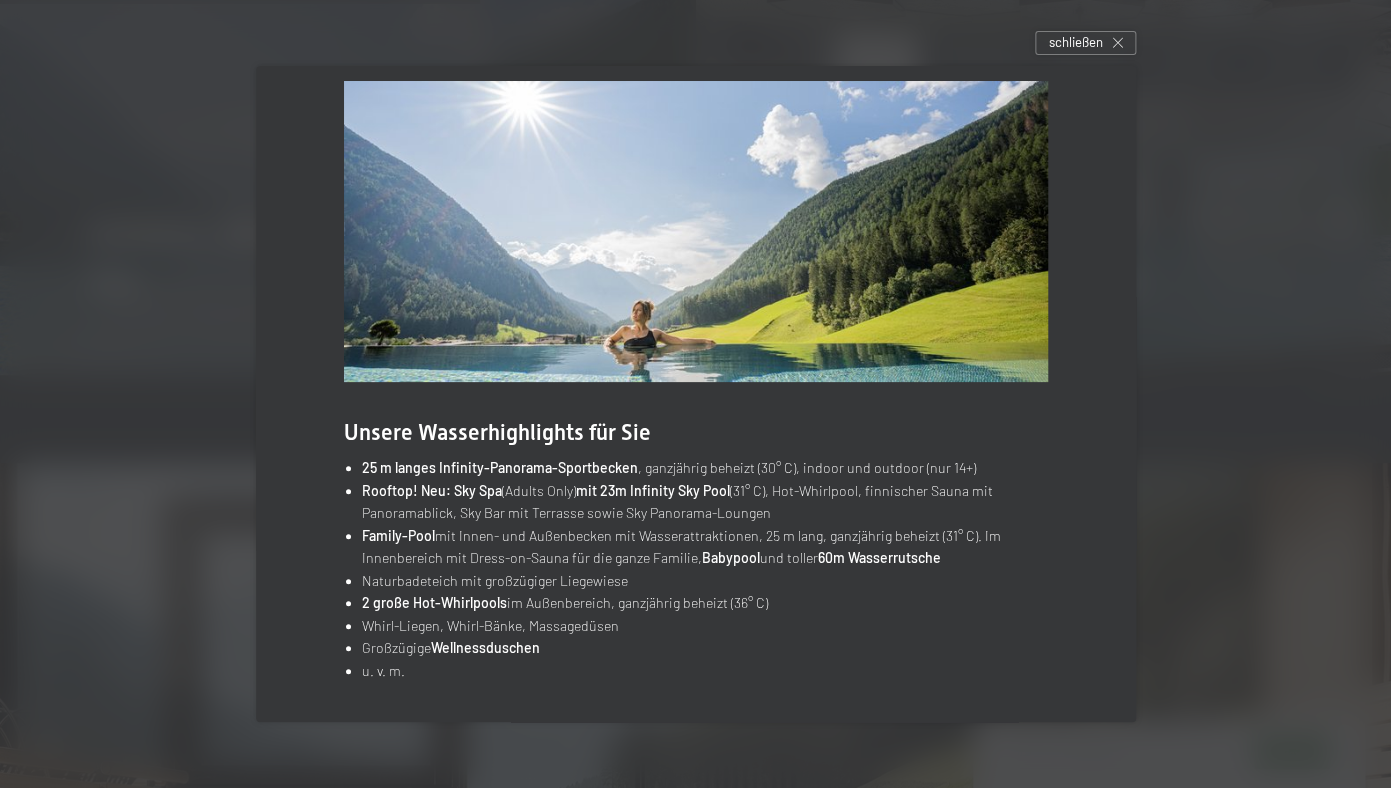 scroll, scrollTop: 28, scrollLeft: 0, axis: vertical 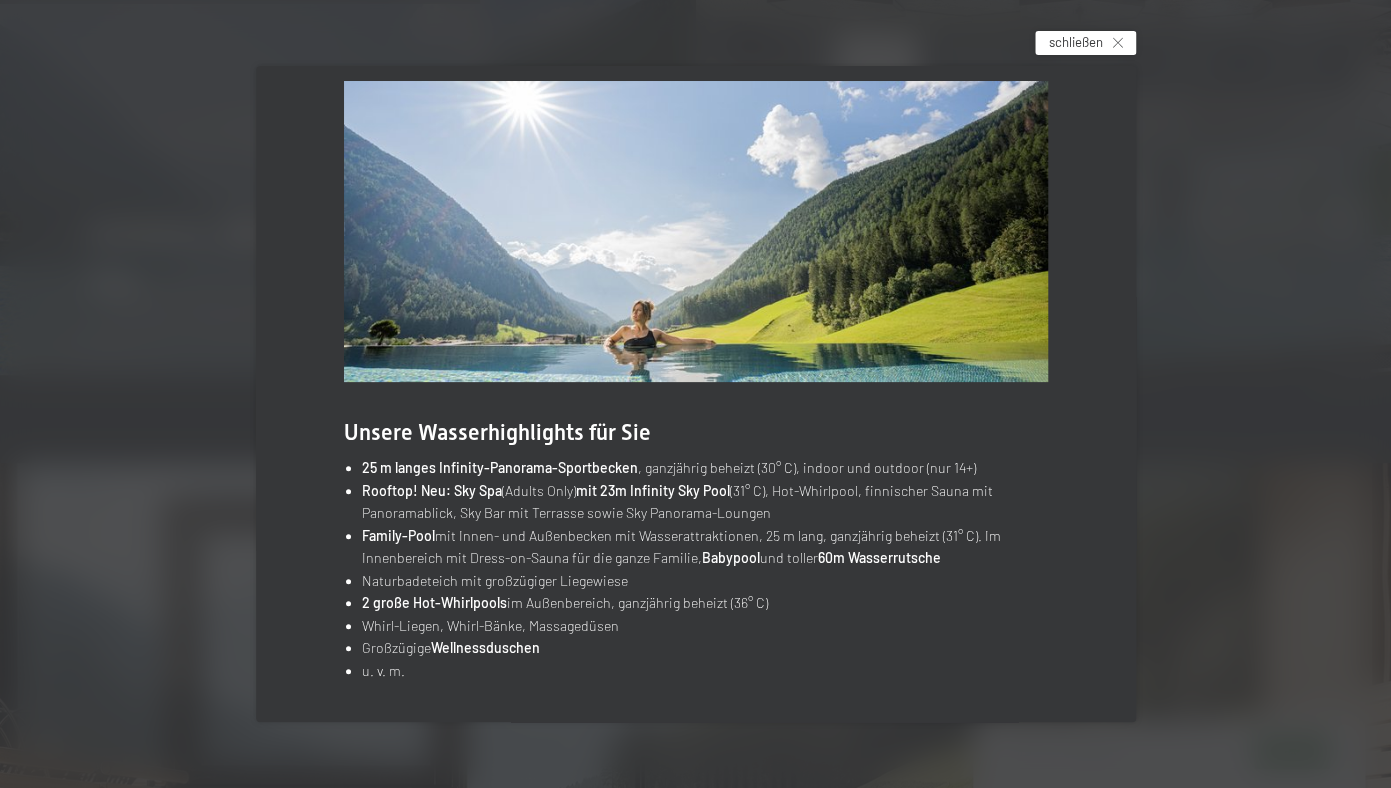 click at bounding box center (1117, 43) 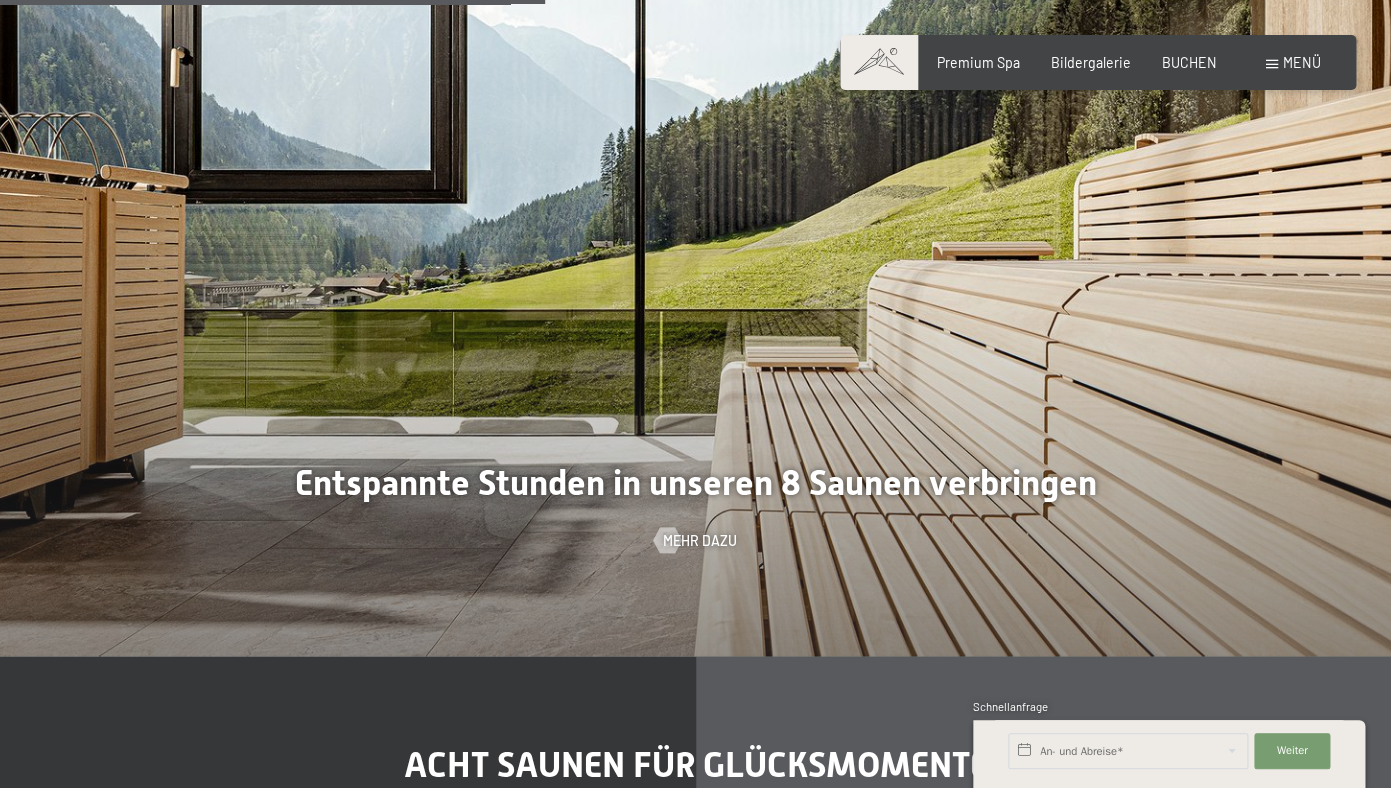 scroll, scrollTop: 4905, scrollLeft: 0, axis: vertical 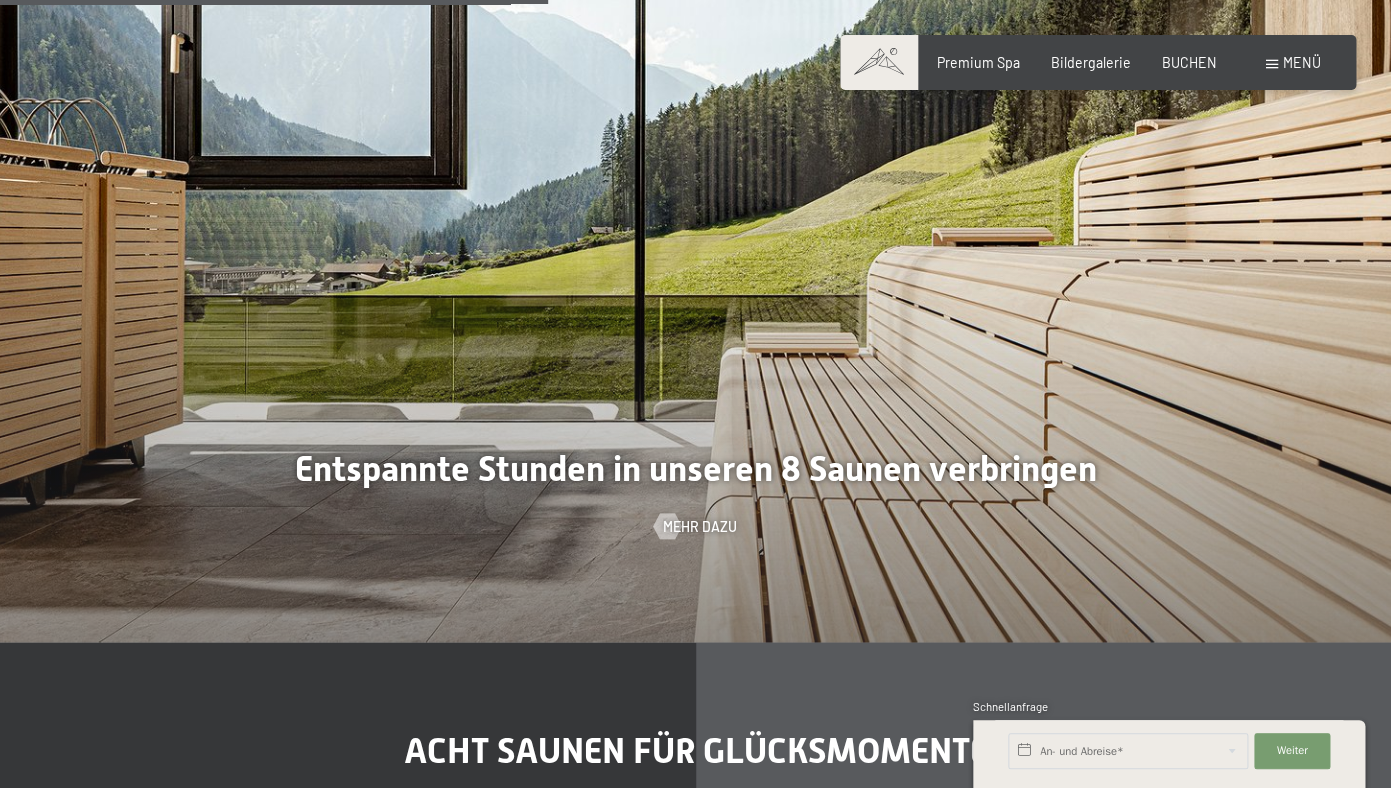 click at bounding box center (695, 248) 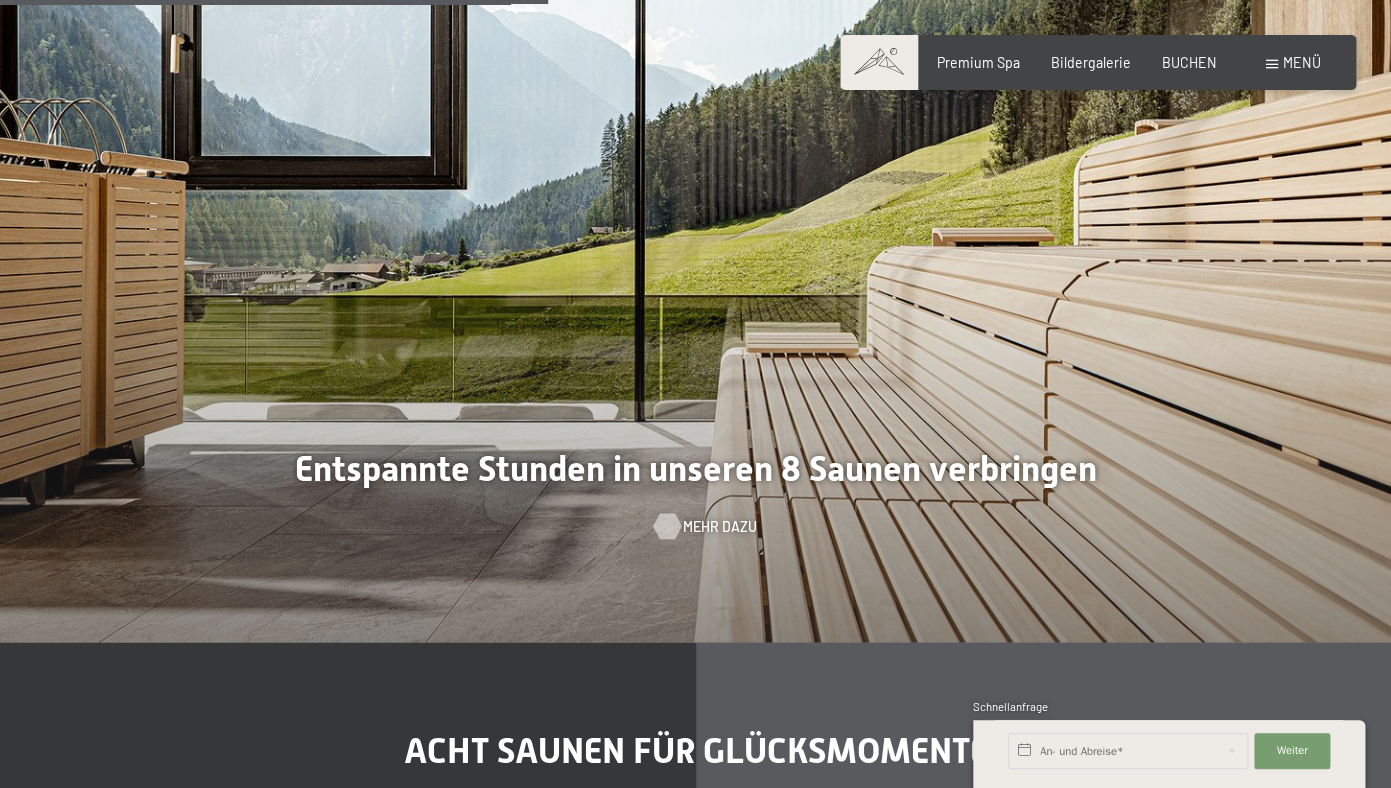 click at bounding box center [667, 527] 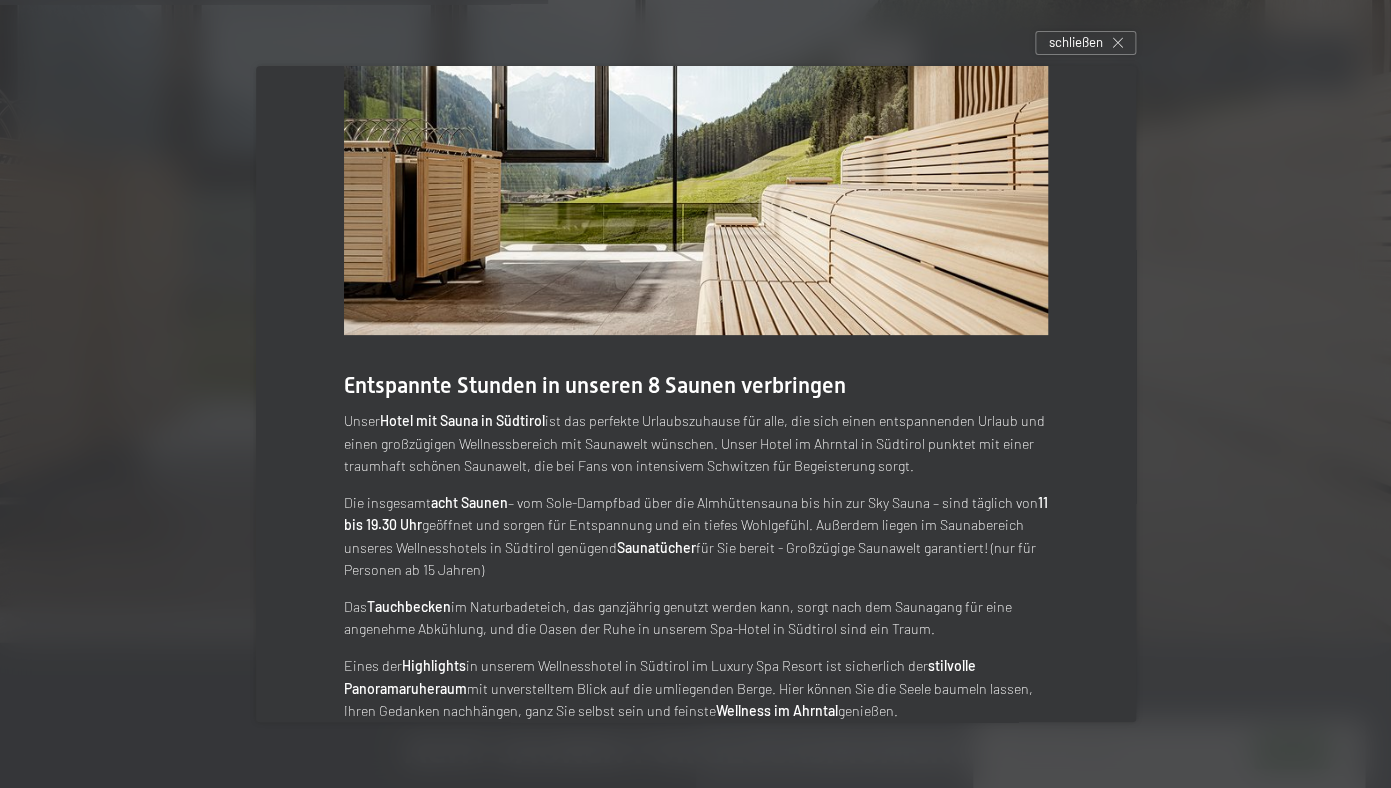 scroll, scrollTop: 112, scrollLeft: 0, axis: vertical 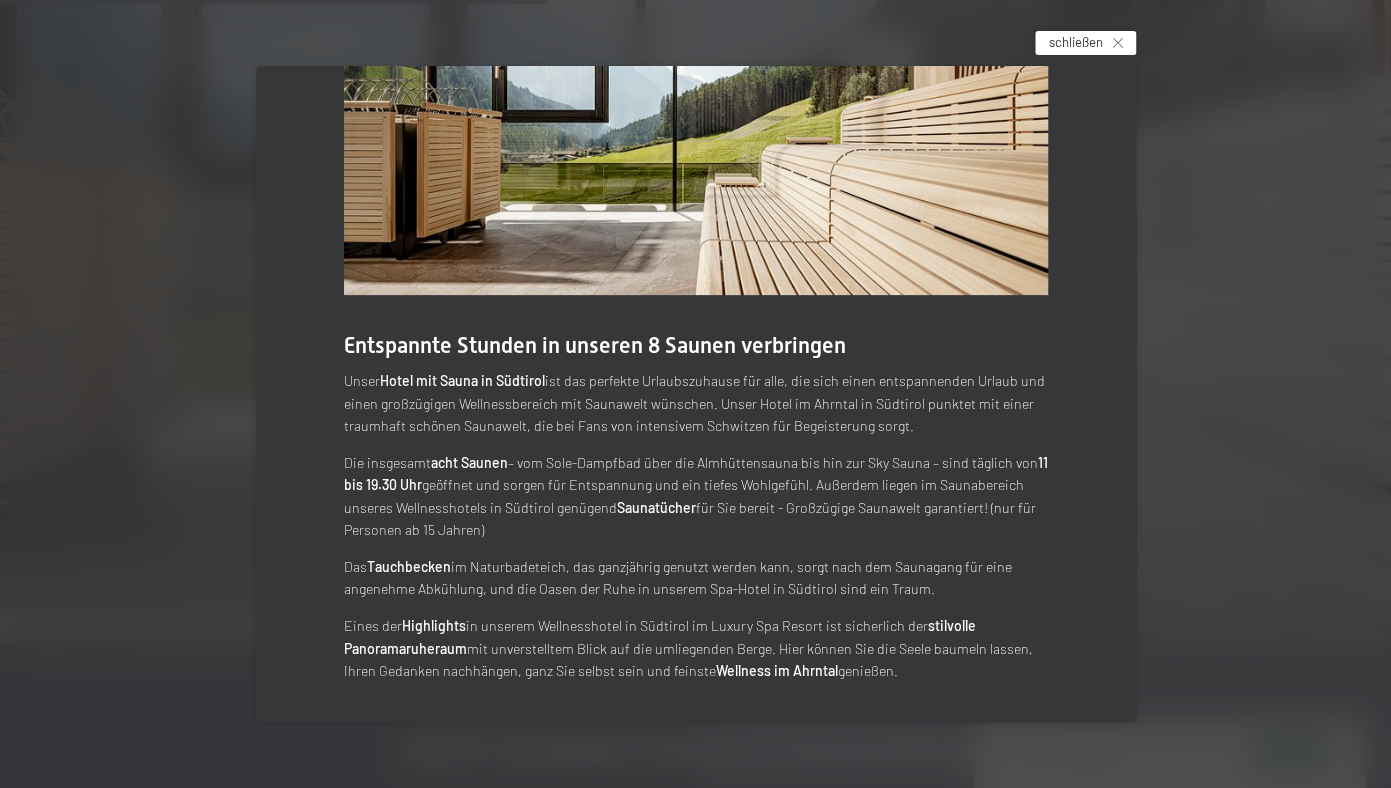 click at bounding box center (1117, 43) 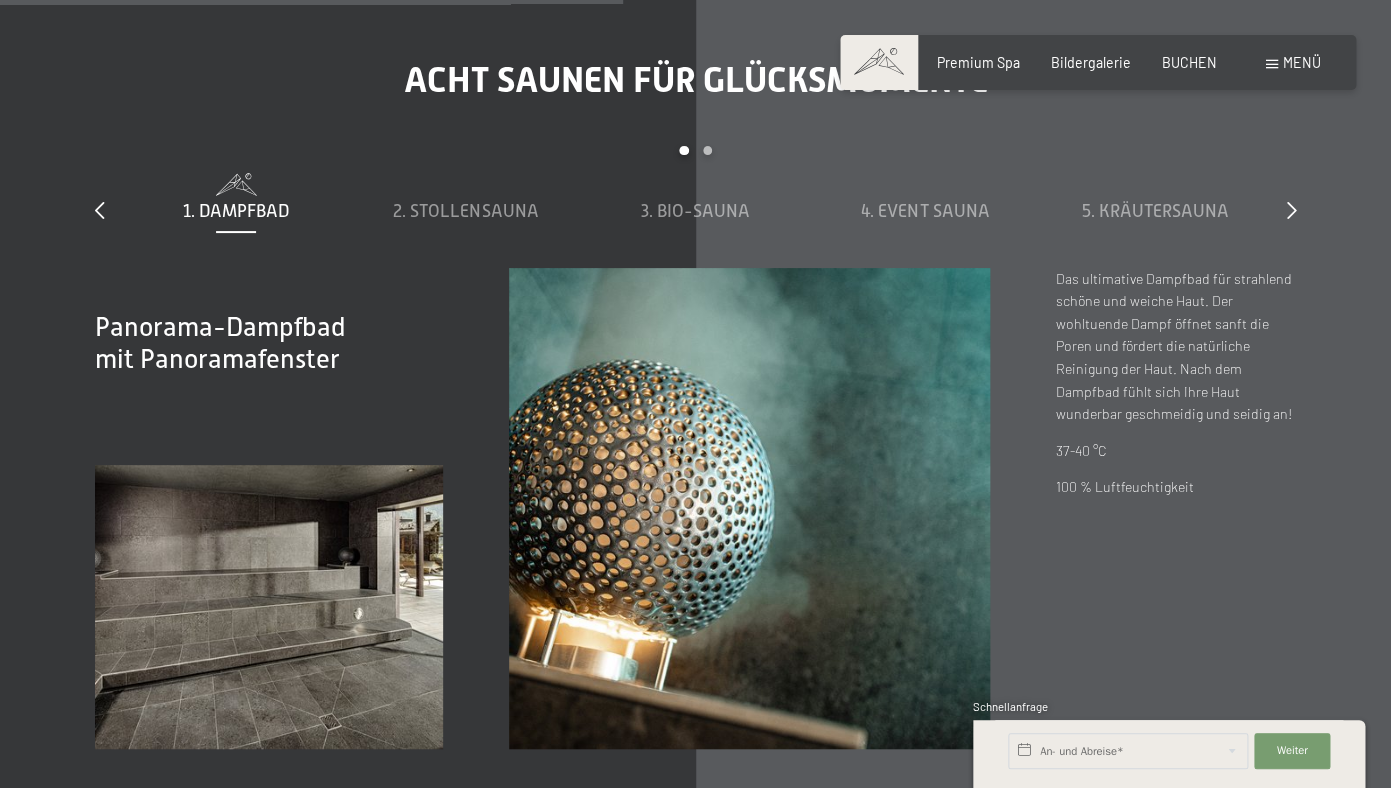 scroll, scrollTop: 5584, scrollLeft: 0, axis: vertical 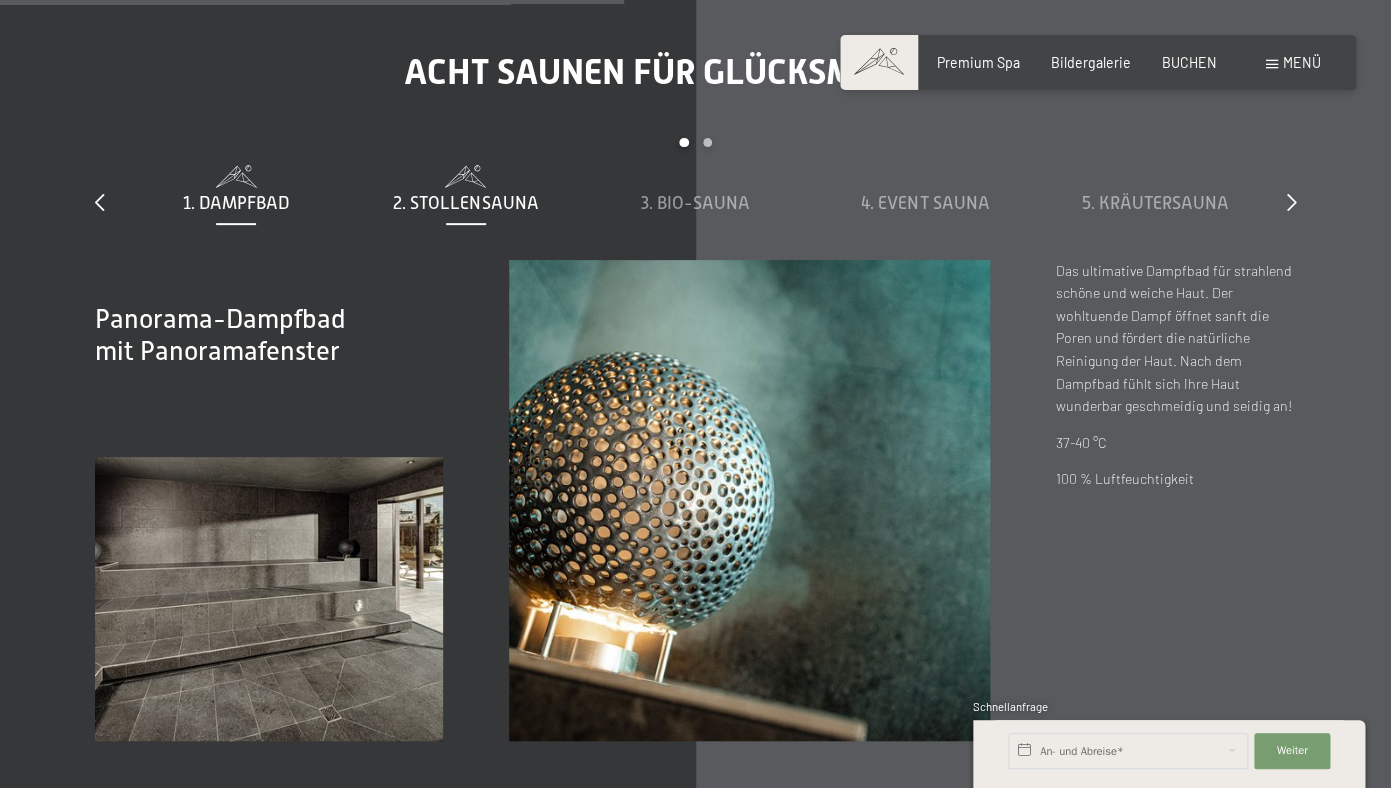 click on "2. Stollensauna" at bounding box center (465, 203) 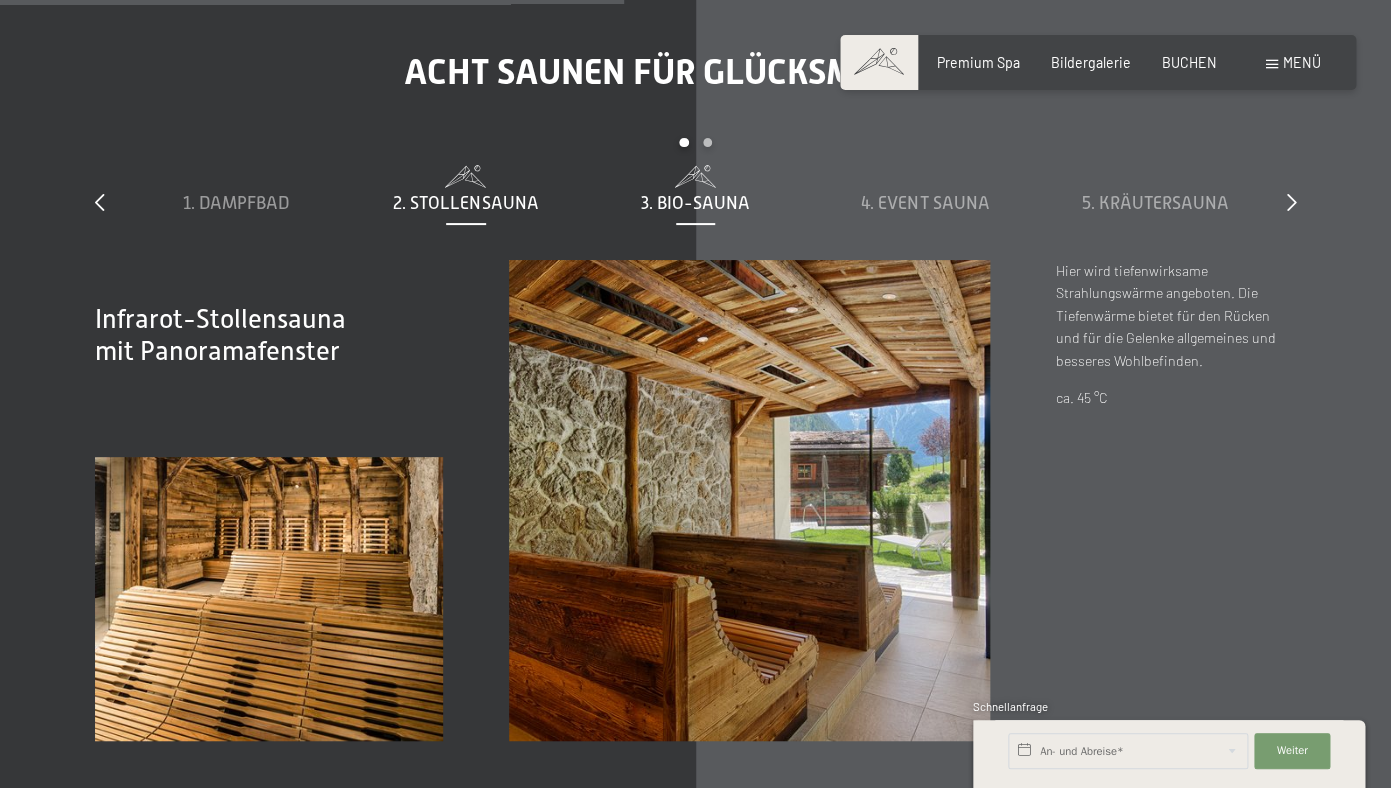 click on "3. Bio-Sauna" at bounding box center (695, 190) 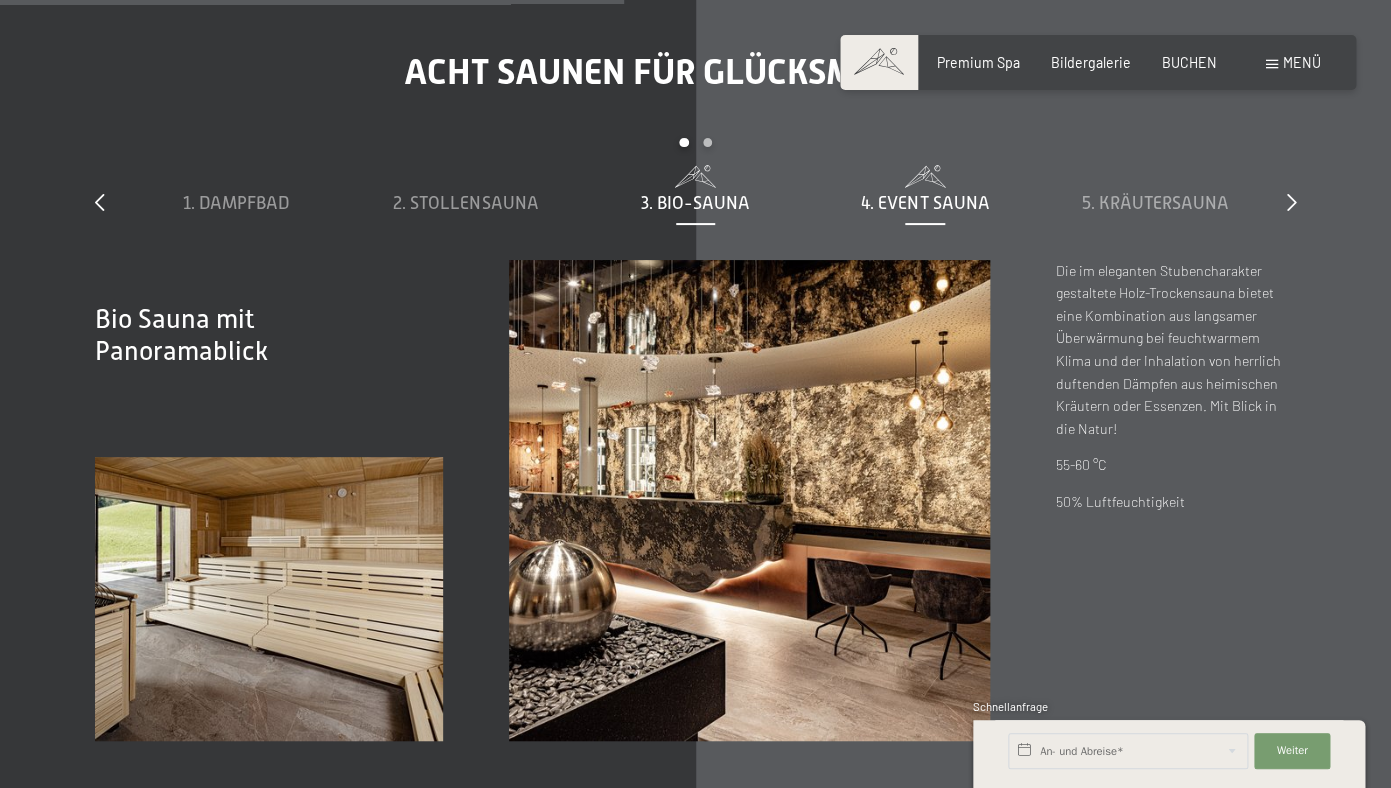 click on "4. Event Sauna" at bounding box center (925, 203) 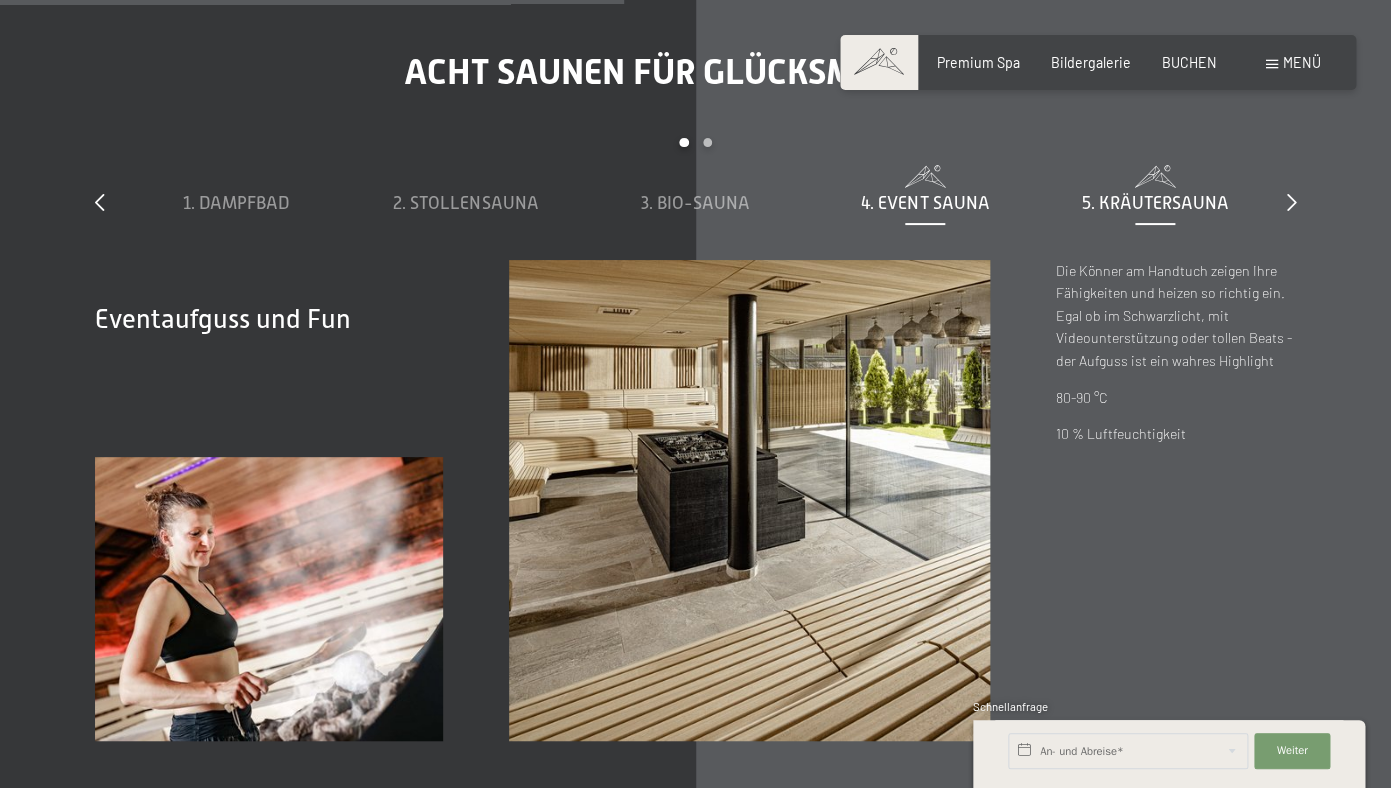 click on "5. Kräutersauna" at bounding box center [1154, 203] 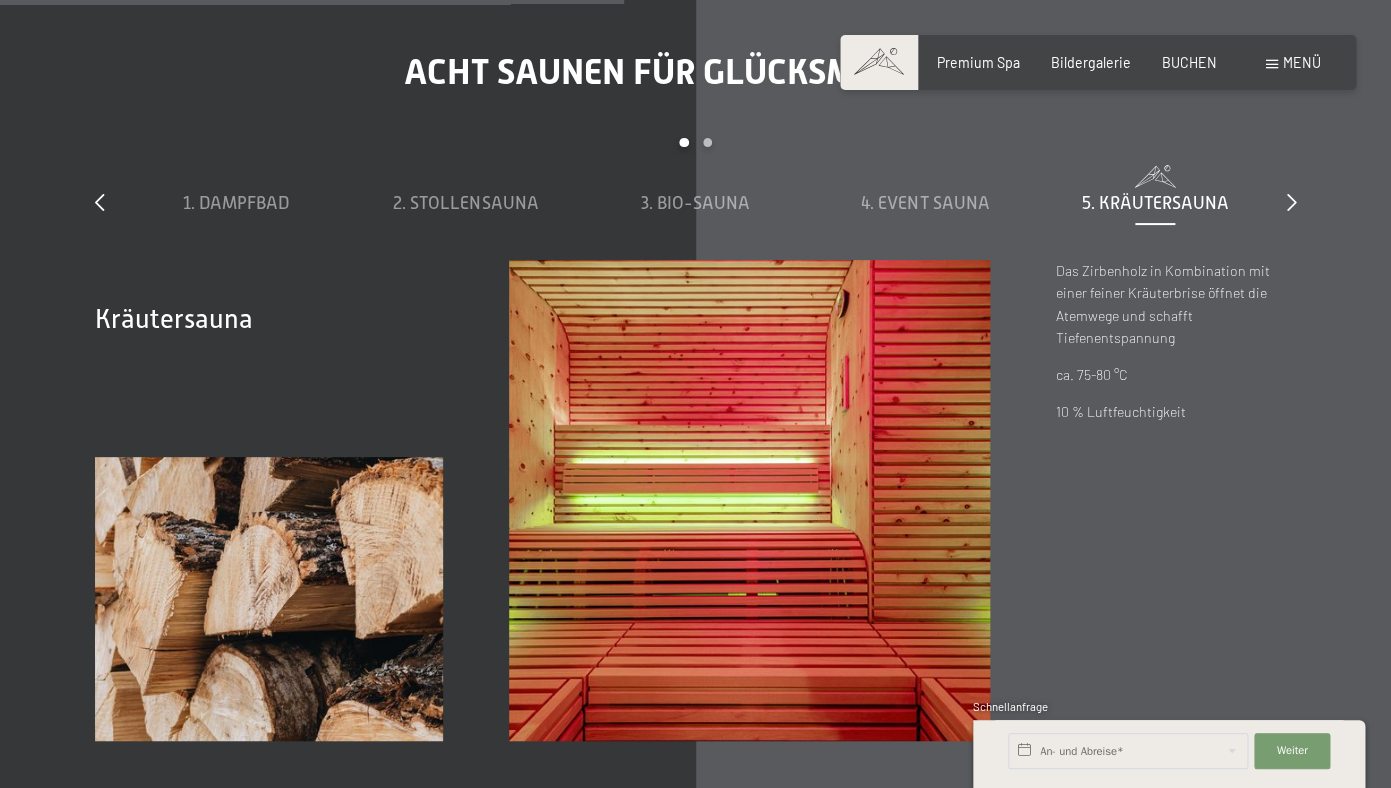 click on "slide  1 to 5   of 8         1. Dampfbad             2. Stollensauna             3. Bio-Sauna             4. Event Sauna             5. Kräutersauna             6. Sky Sauna             7. Almhüttensauna             8. Dress-on-Biosauna" at bounding box center (695, 199) 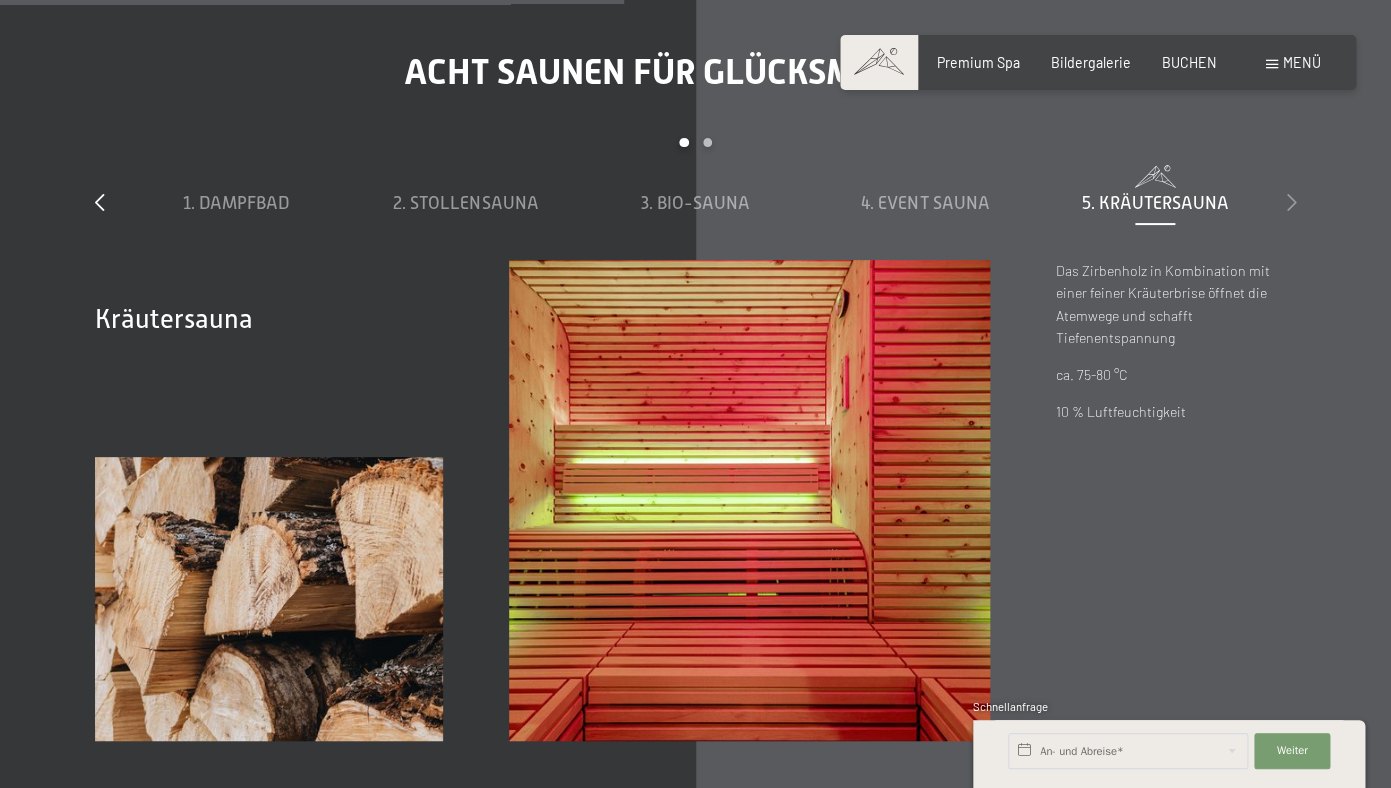 click at bounding box center [1291, 202] 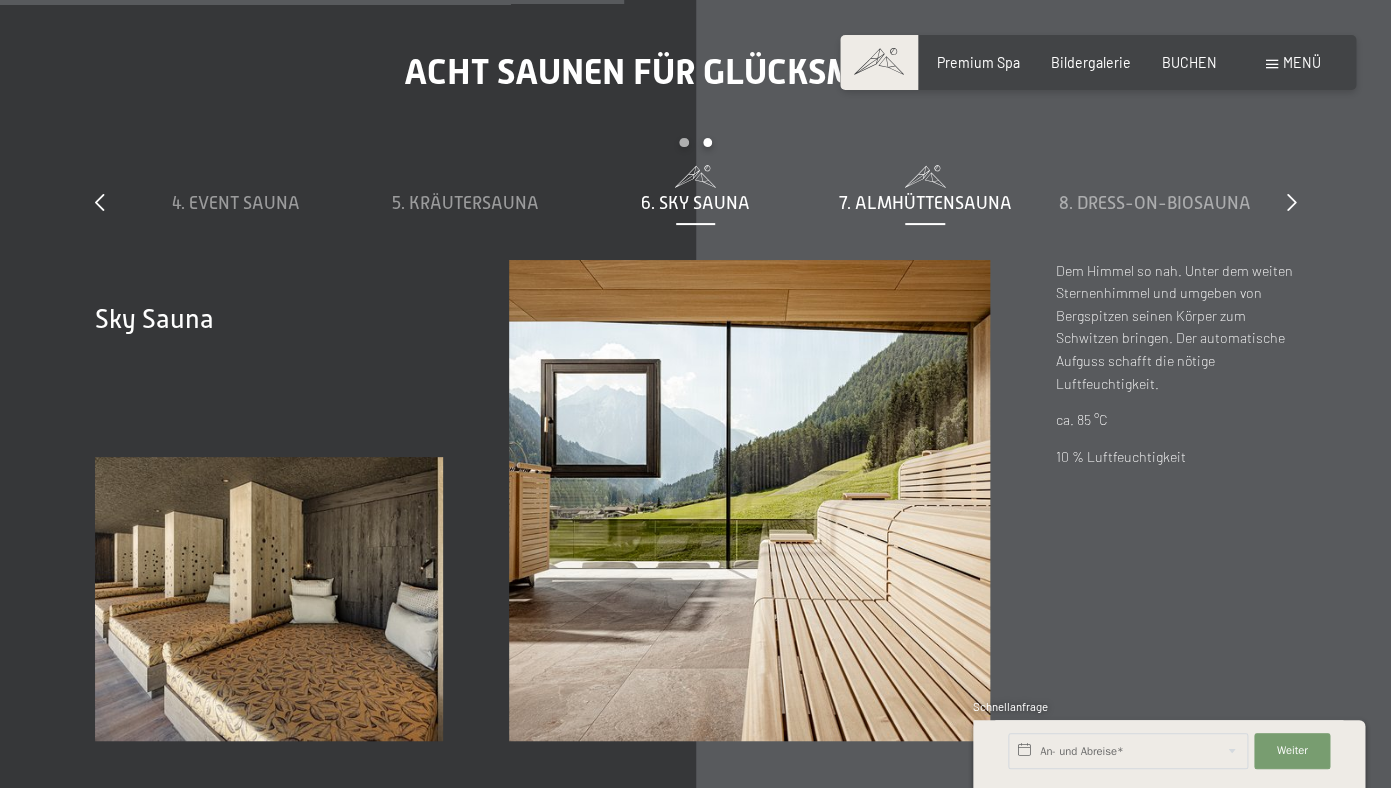 click on "7. Almhüttensauna" at bounding box center (925, 203) 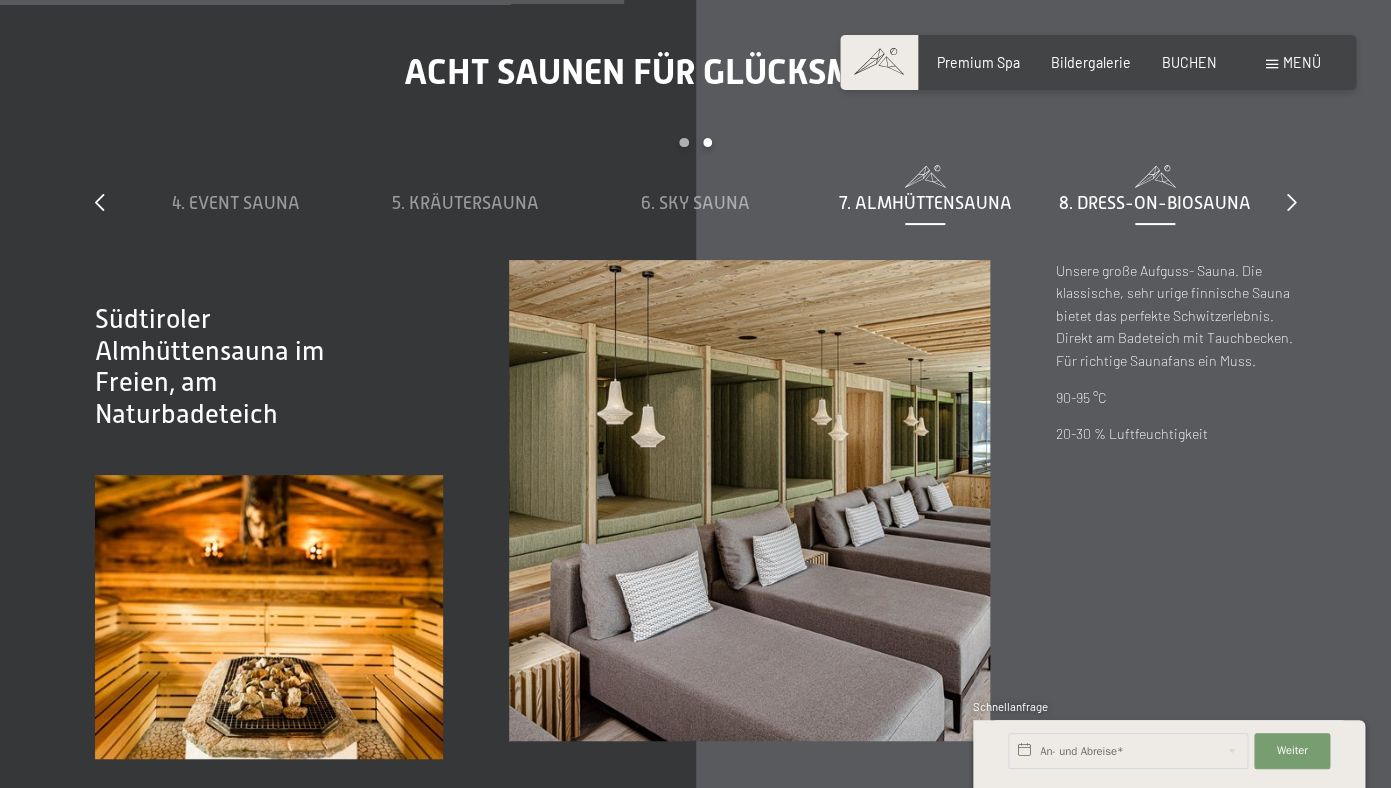 click on "8. Dress-on-Biosauna" at bounding box center (1155, 203) 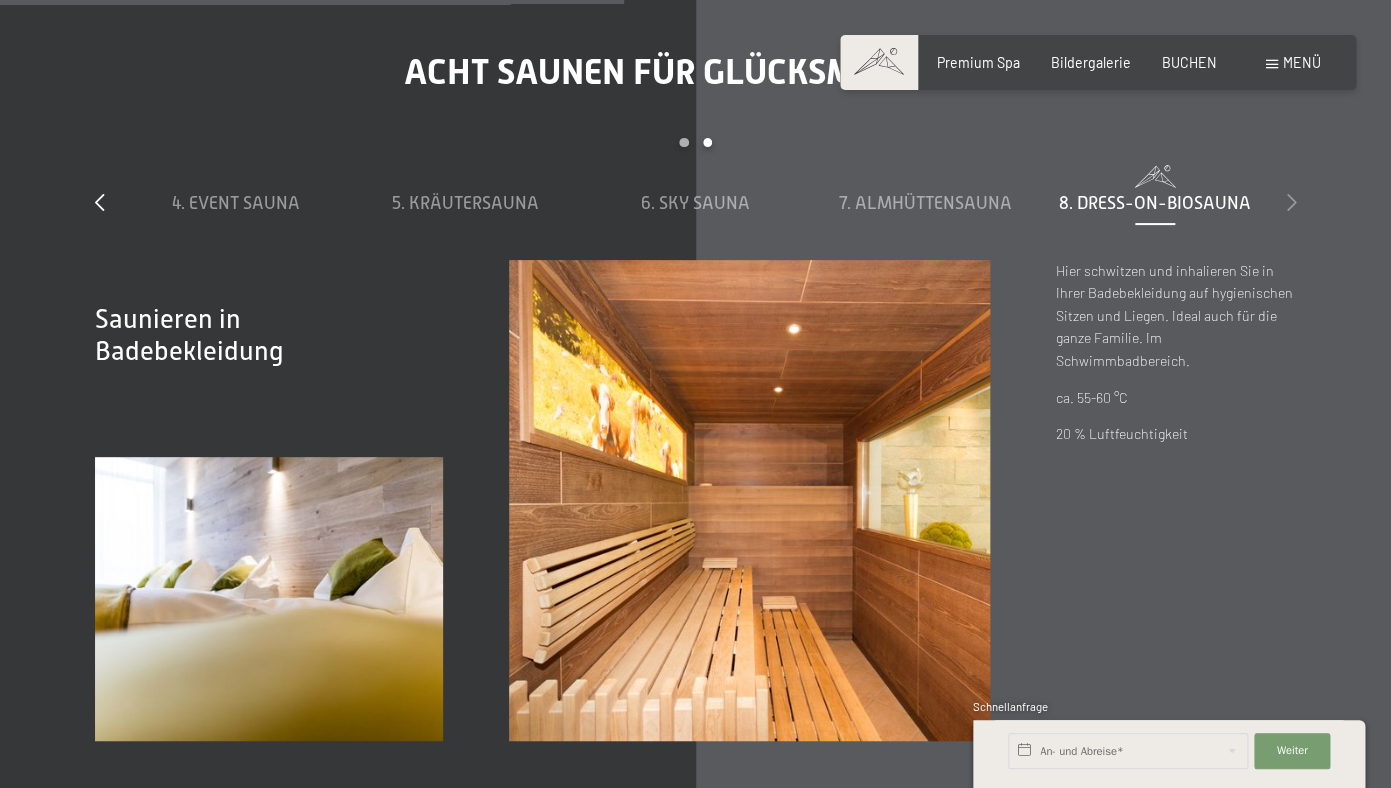 click at bounding box center [1291, 202] 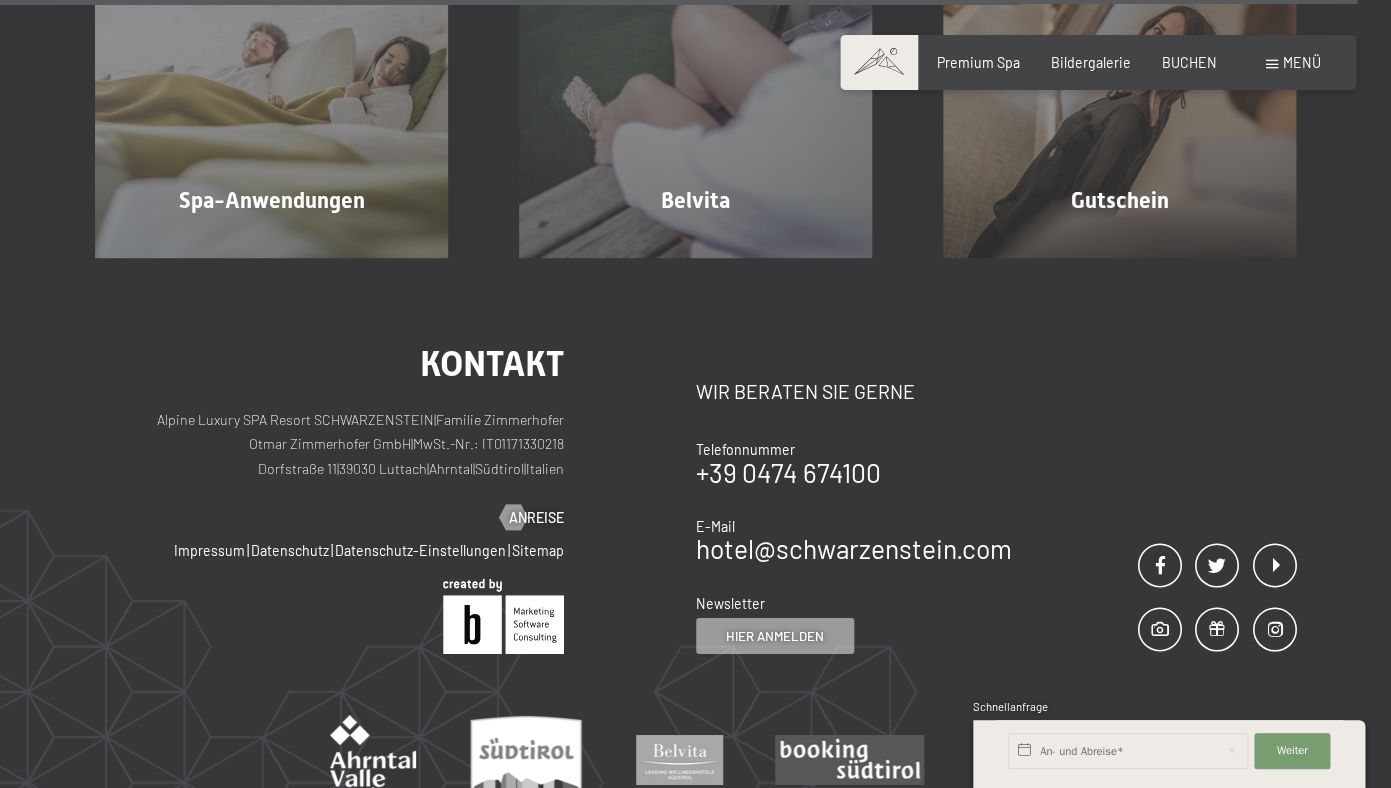 scroll, scrollTop: 10472, scrollLeft: 0, axis: vertical 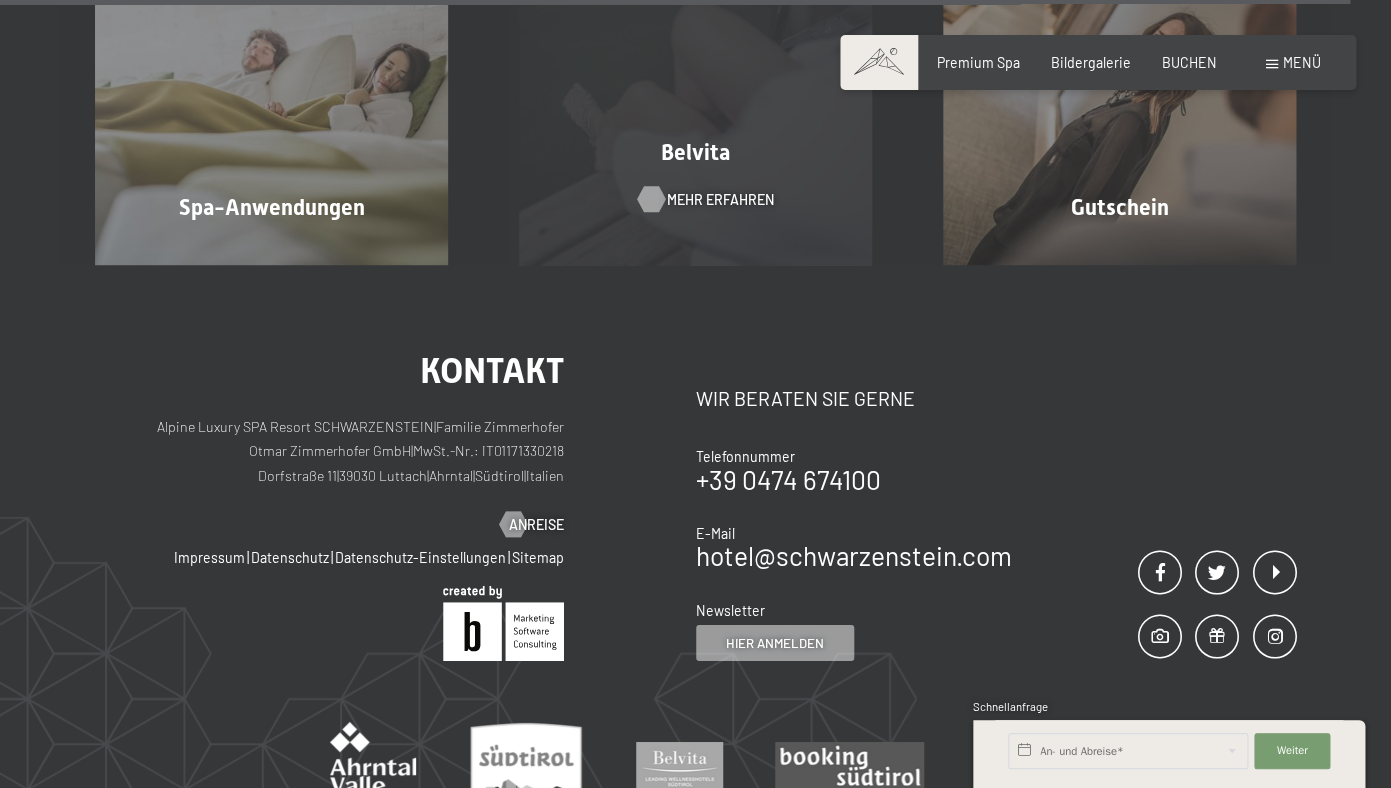 click on "Mehr erfahren" at bounding box center (719, 200) 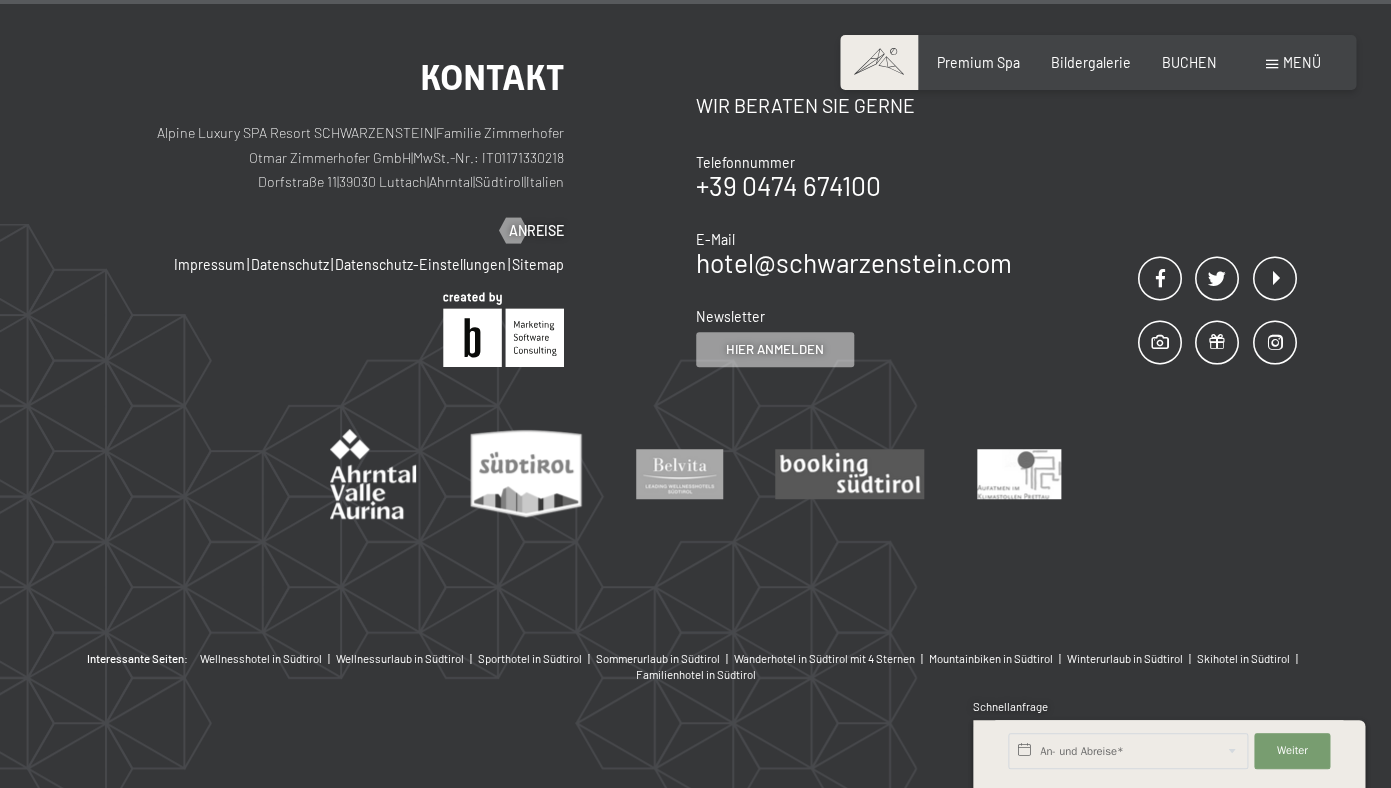 scroll, scrollTop: 3009, scrollLeft: 0, axis: vertical 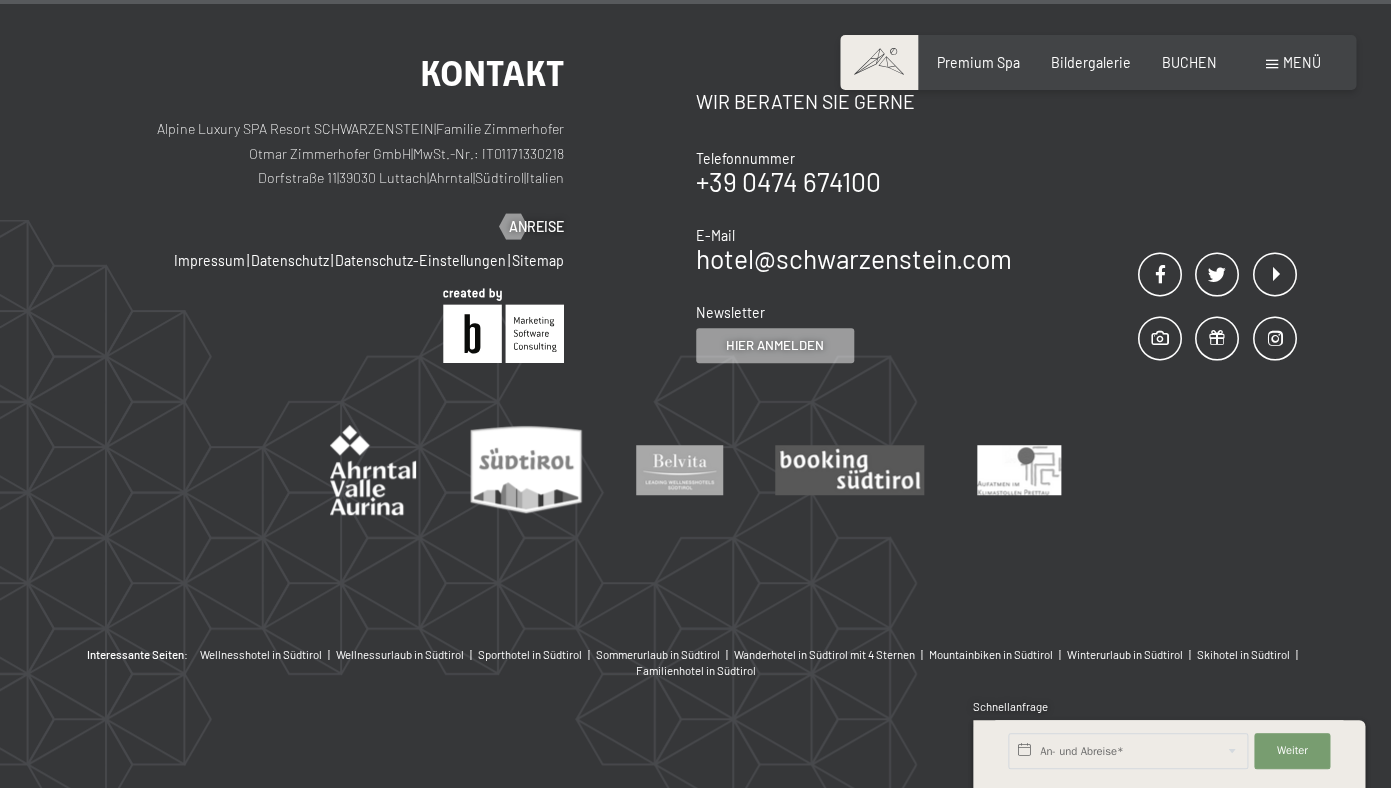 click on "Menü" at bounding box center [1302, 62] 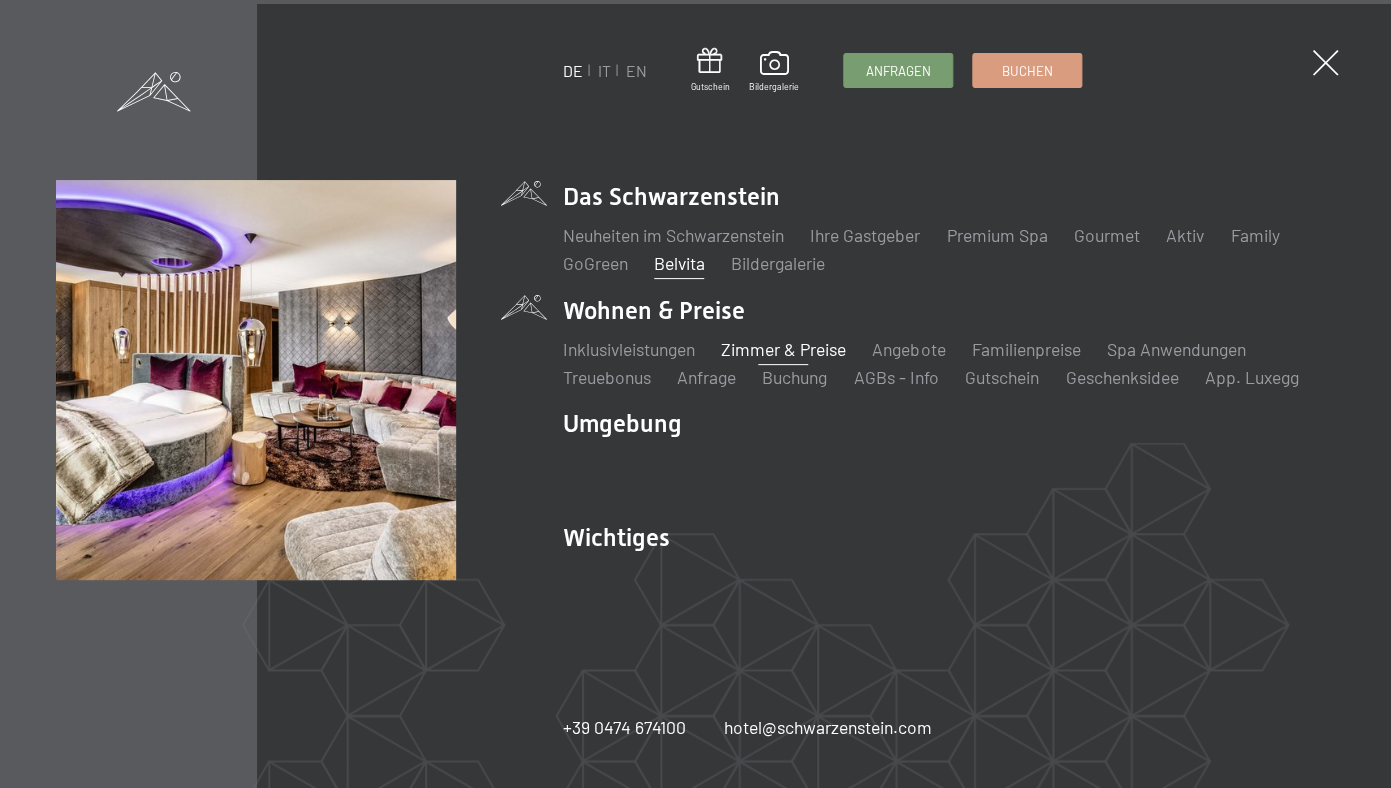 click on "Zimmer & Preise" at bounding box center (783, 349) 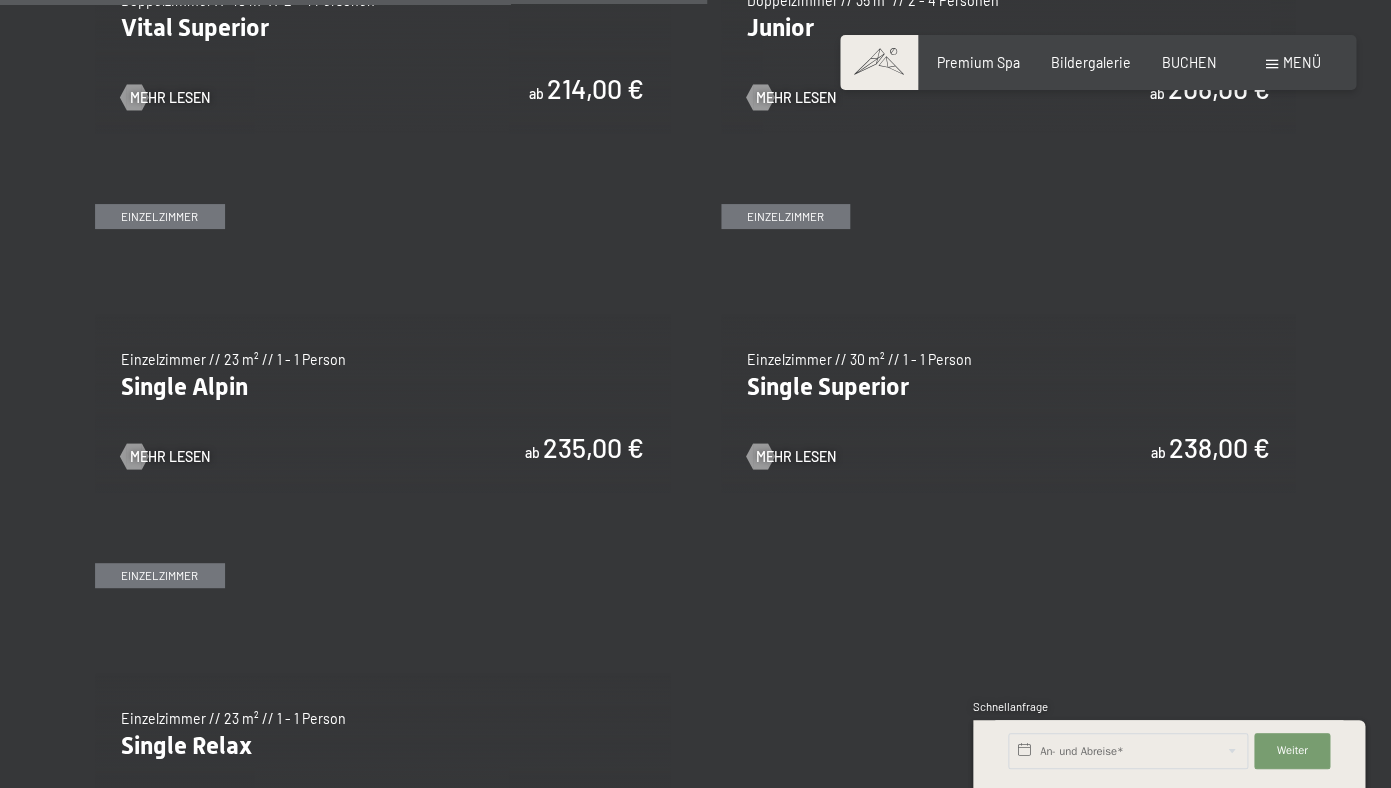 scroll, scrollTop: 2801, scrollLeft: 0, axis: vertical 